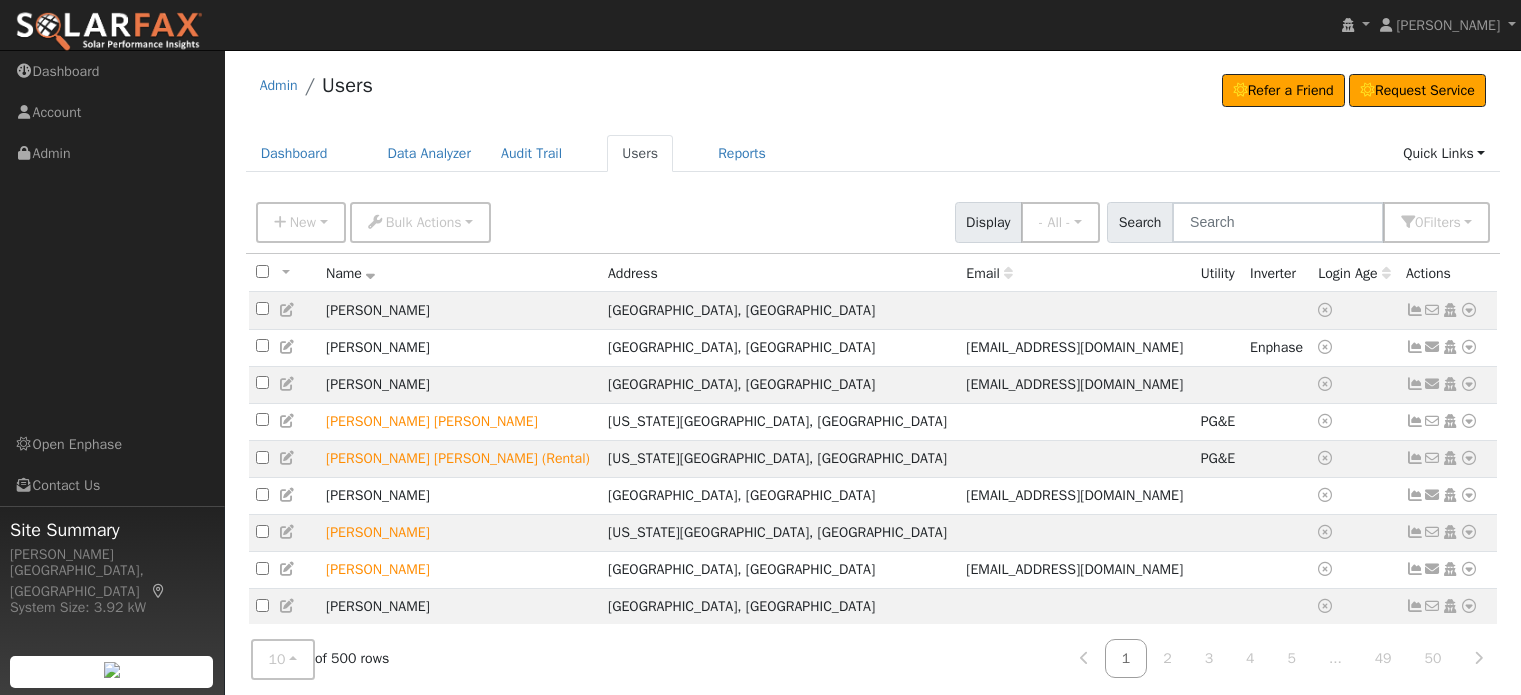 scroll, scrollTop: 0, scrollLeft: 0, axis: both 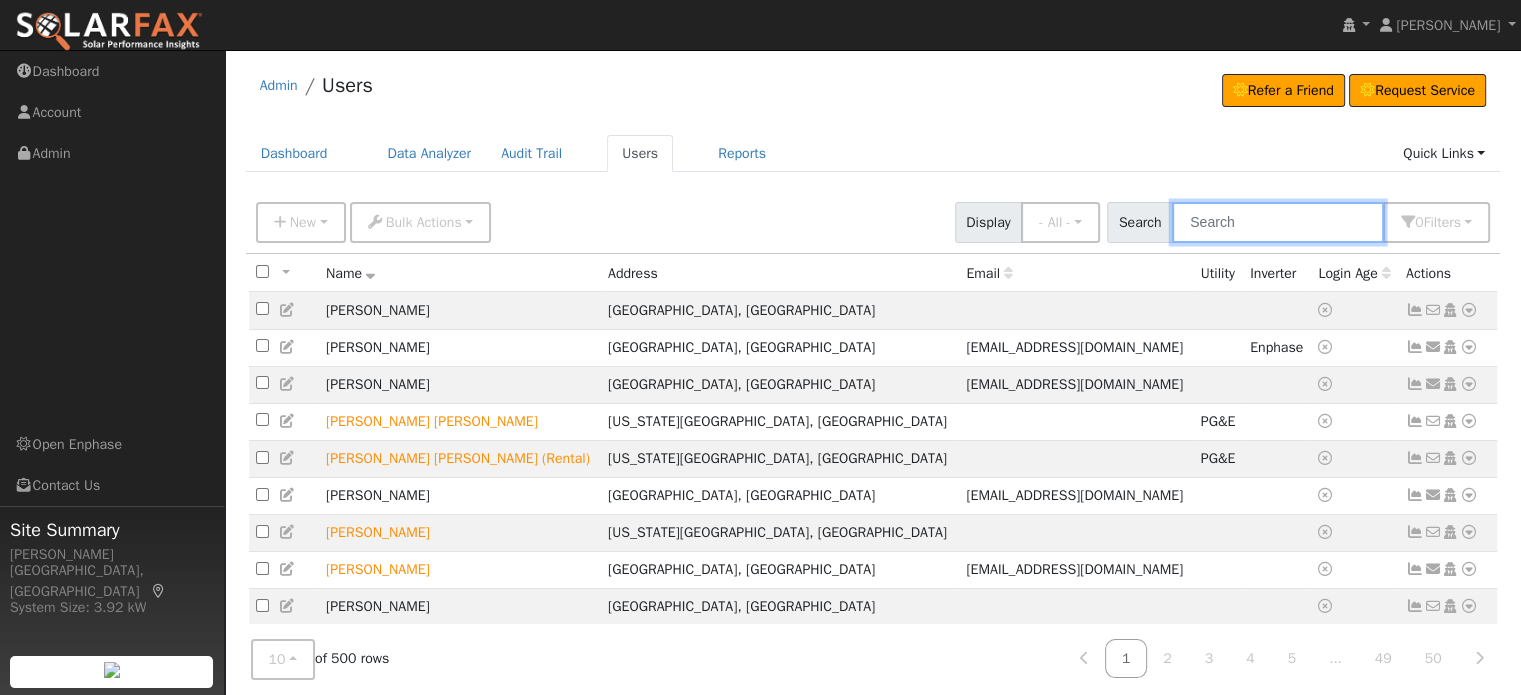 click at bounding box center (1278, 222) 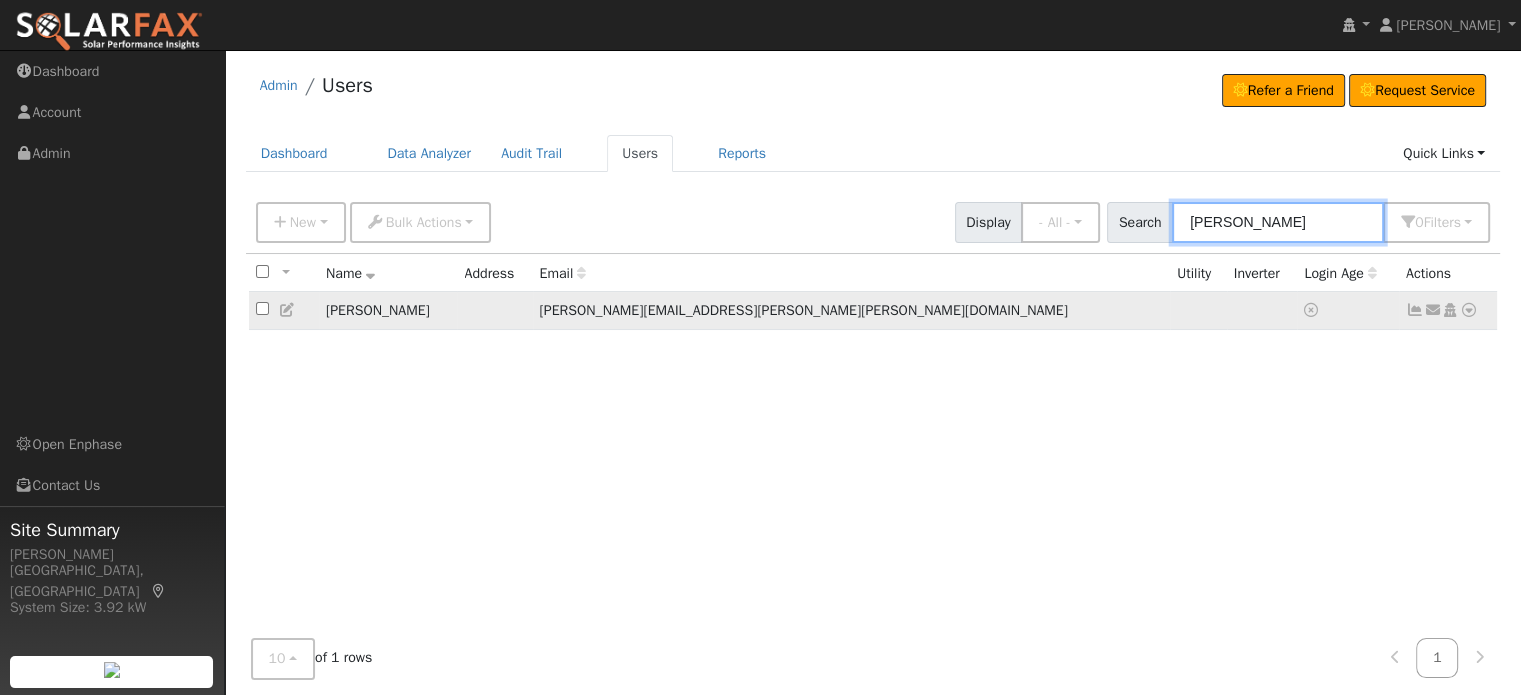 type on "Schulze" 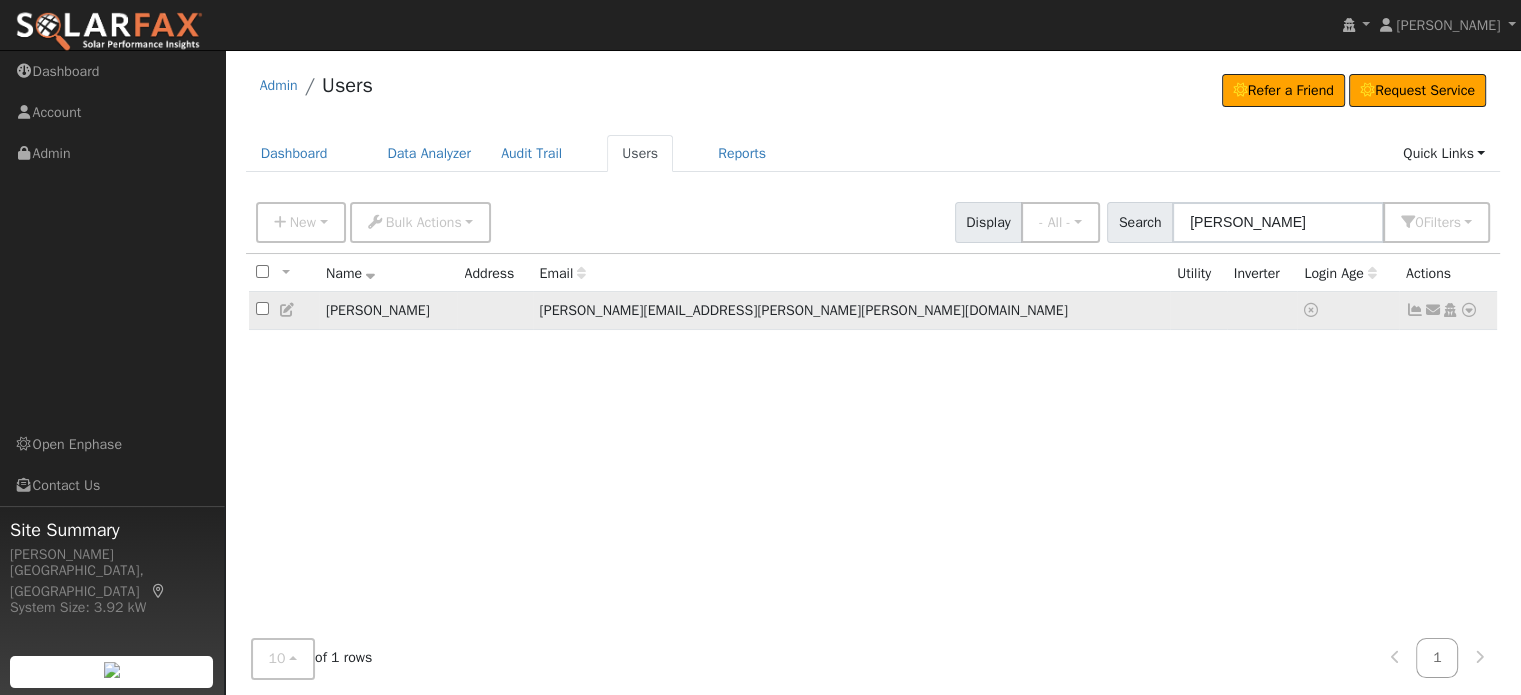 click at bounding box center (1469, 310) 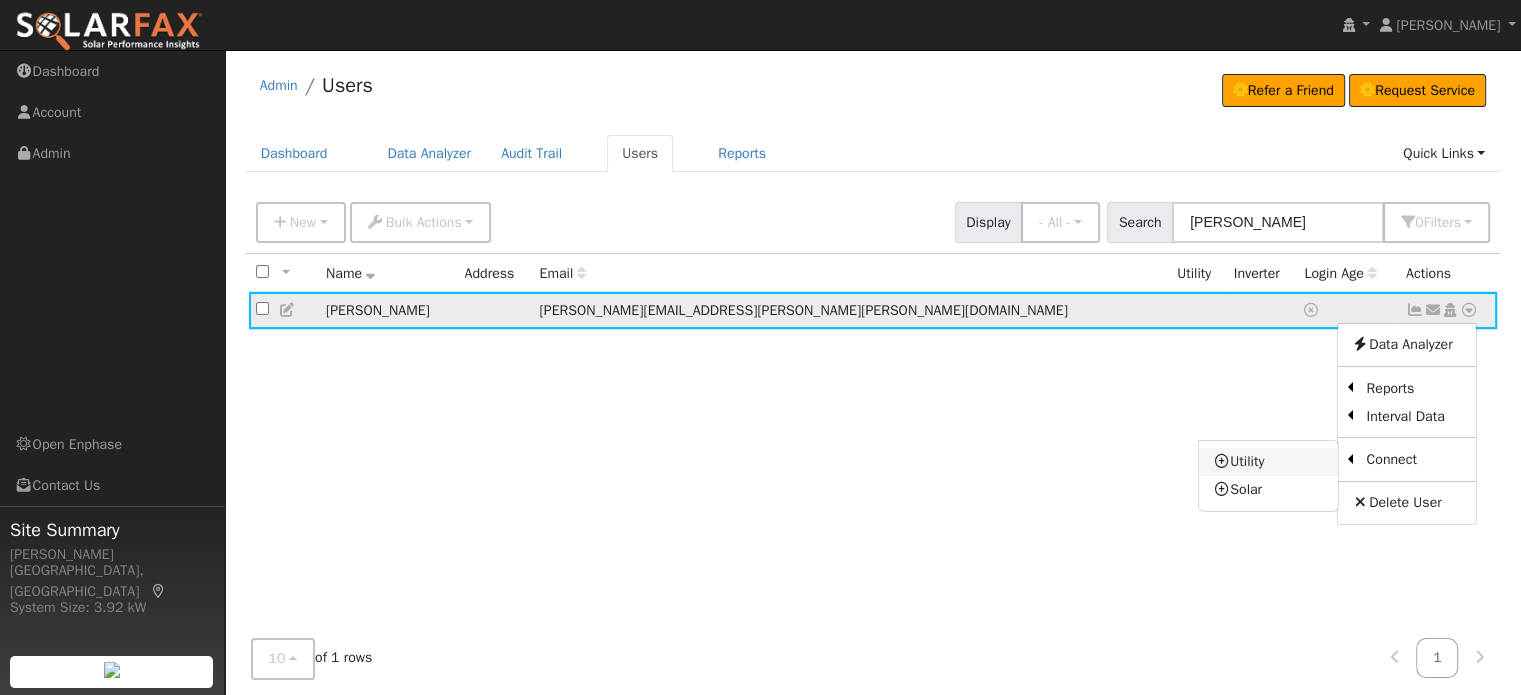 click on "Utility" at bounding box center (1268, 462) 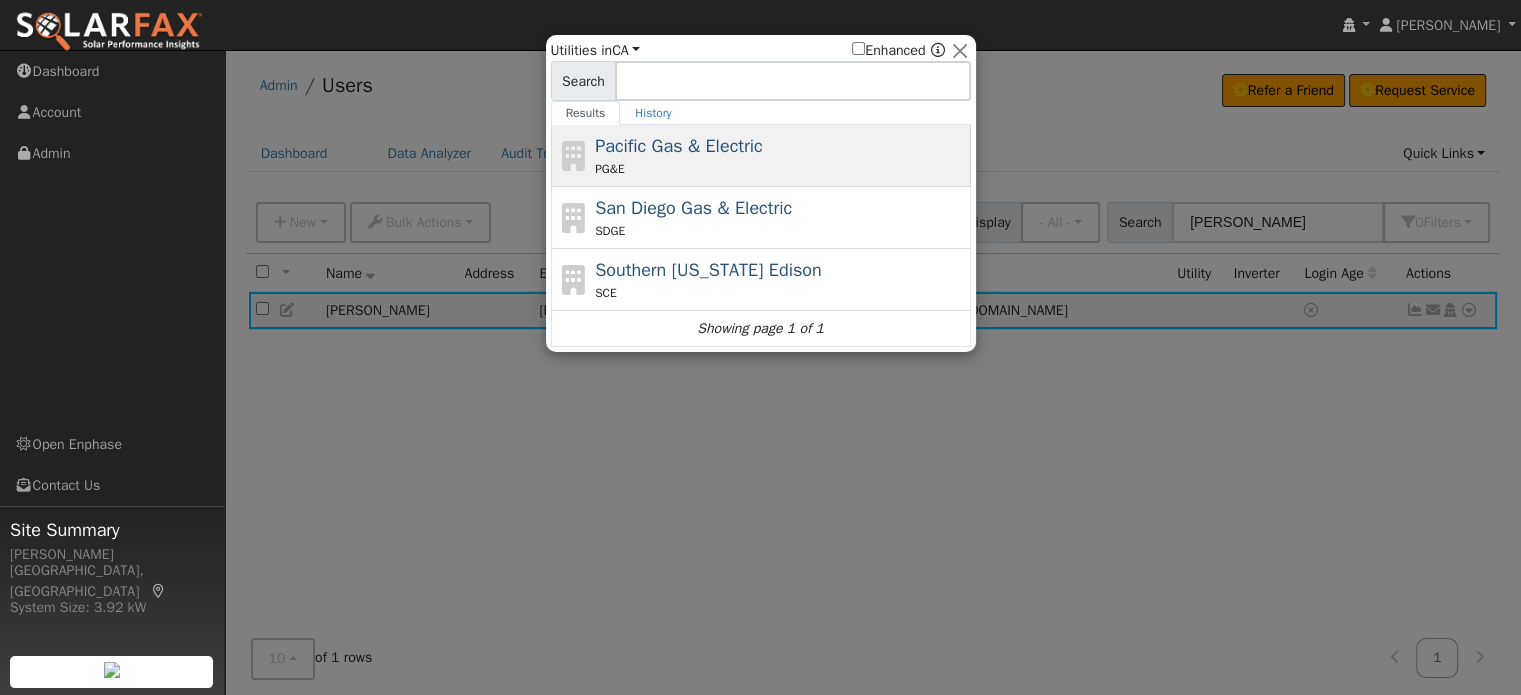 click on "Pacific Gas & Electric" at bounding box center (679, 146) 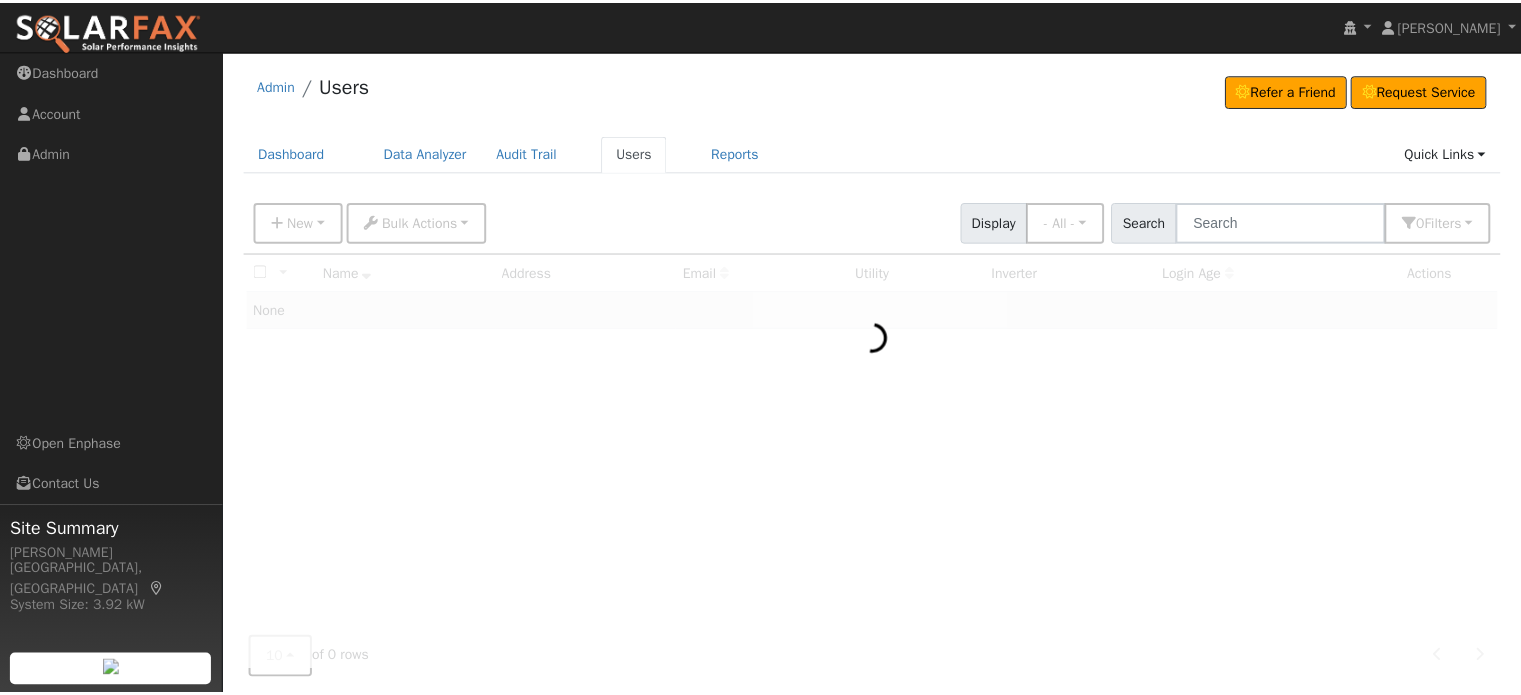 scroll, scrollTop: 0, scrollLeft: 0, axis: both 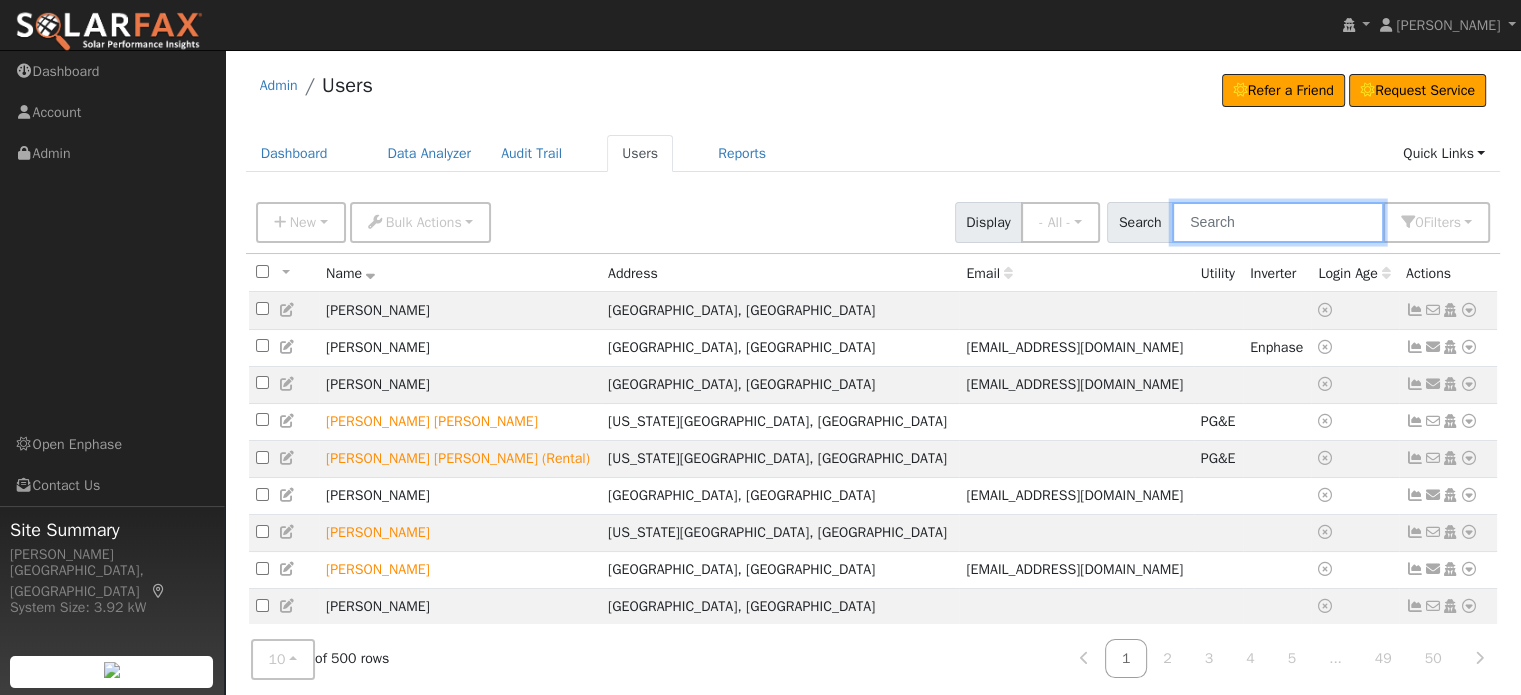click at bounding box center (1278, 222) 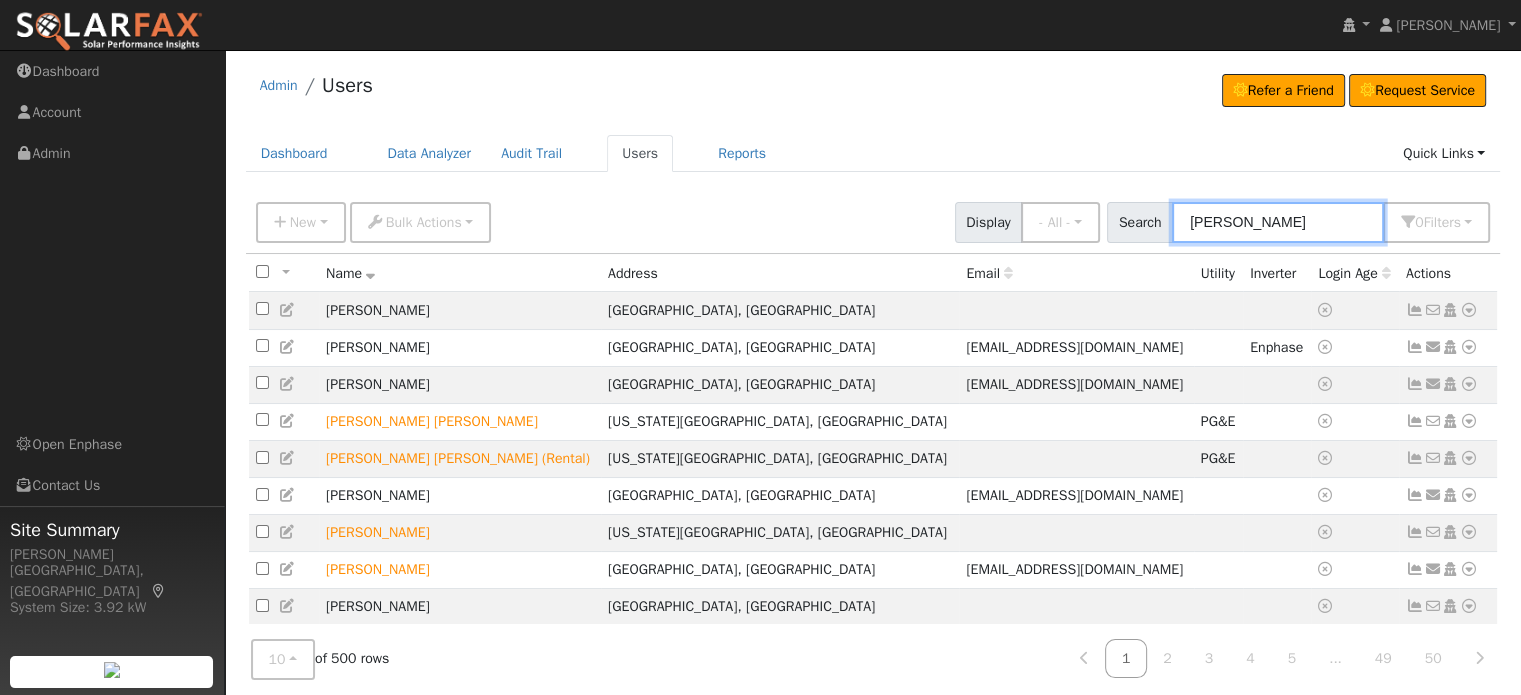 type on "schulze" 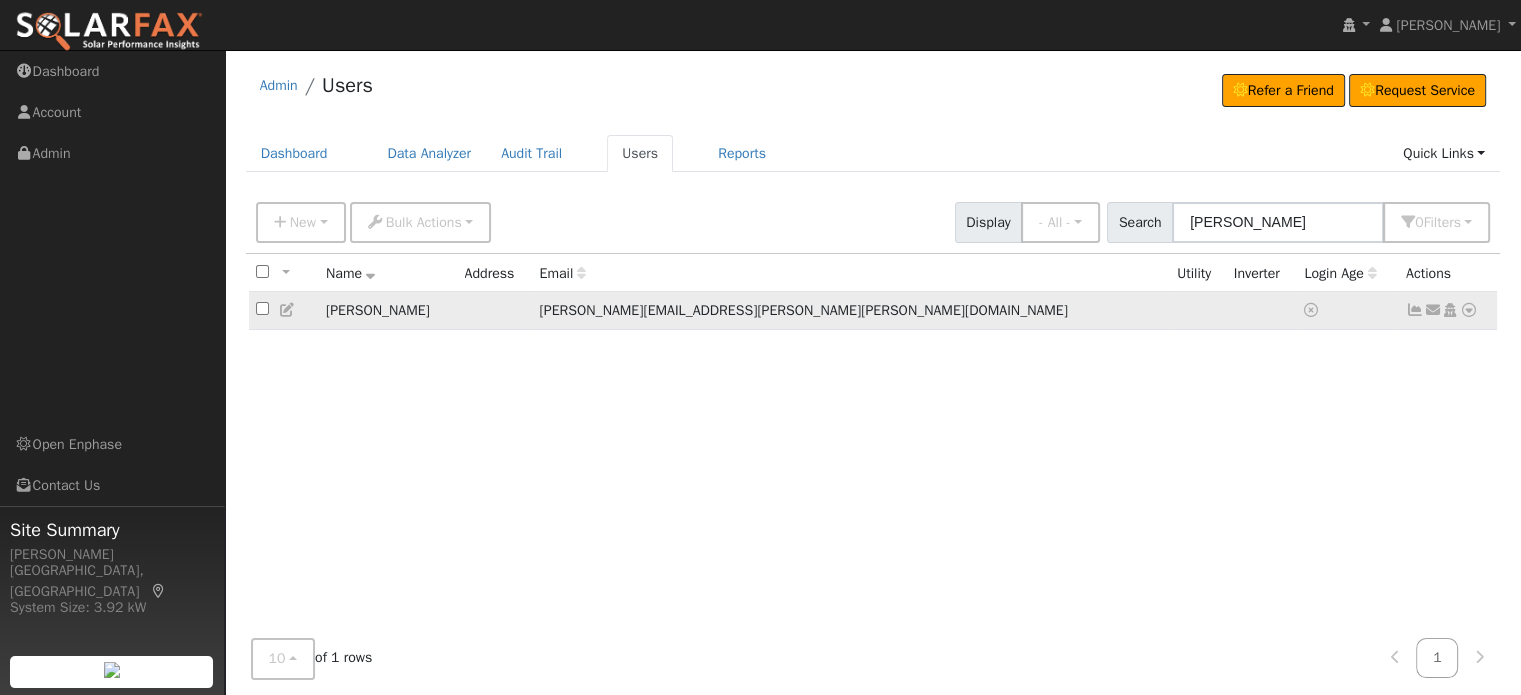 click at bounding box center [1469, 310] 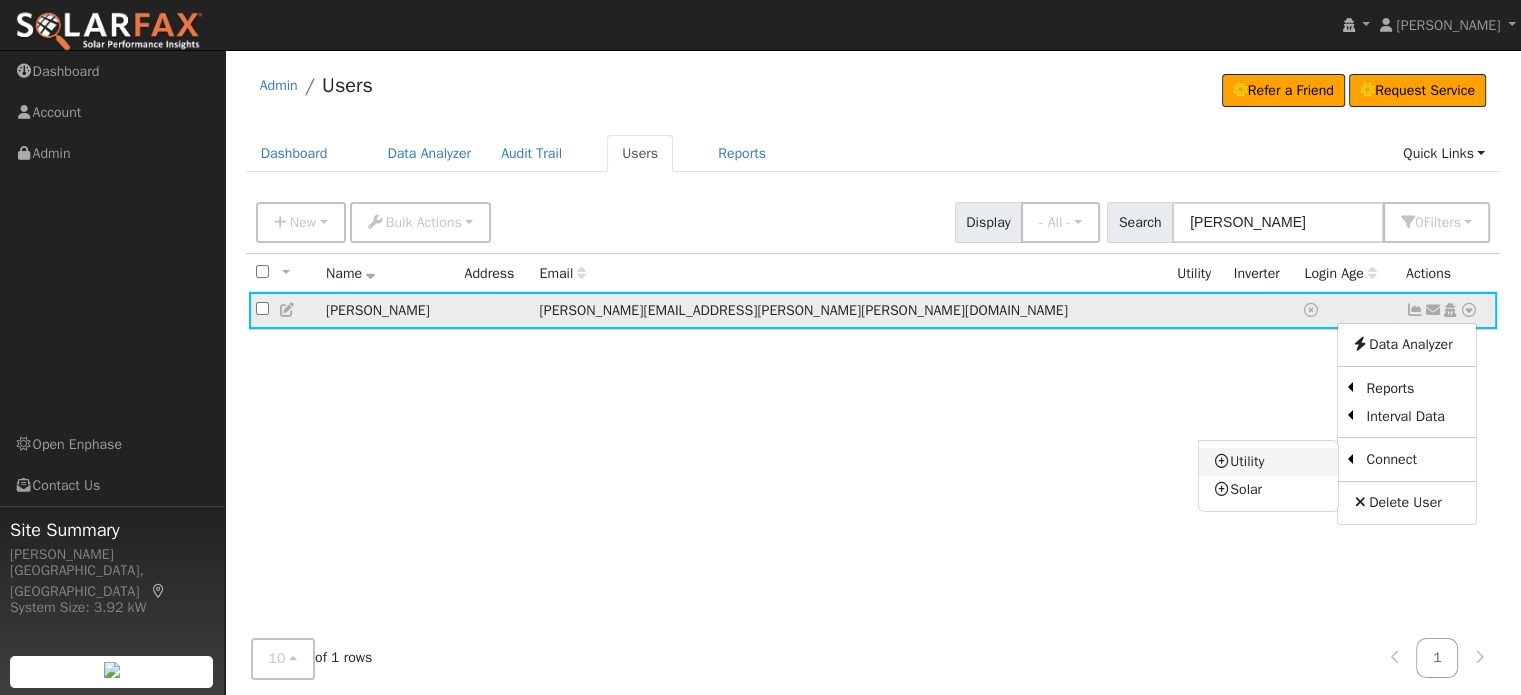 click on "Utility" at bounding box center (1268, 462) 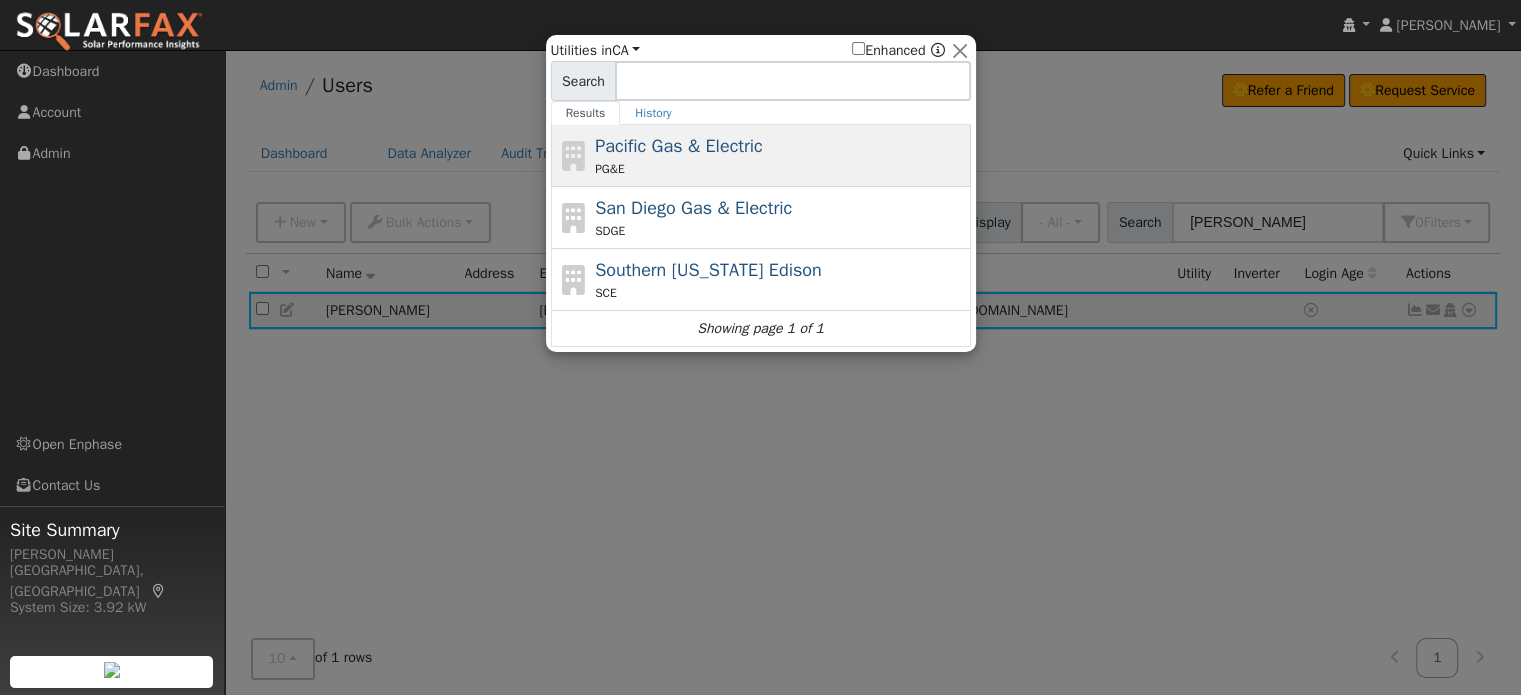 click on "Pacific Gas & Electric" at bounding box center [679, 146] 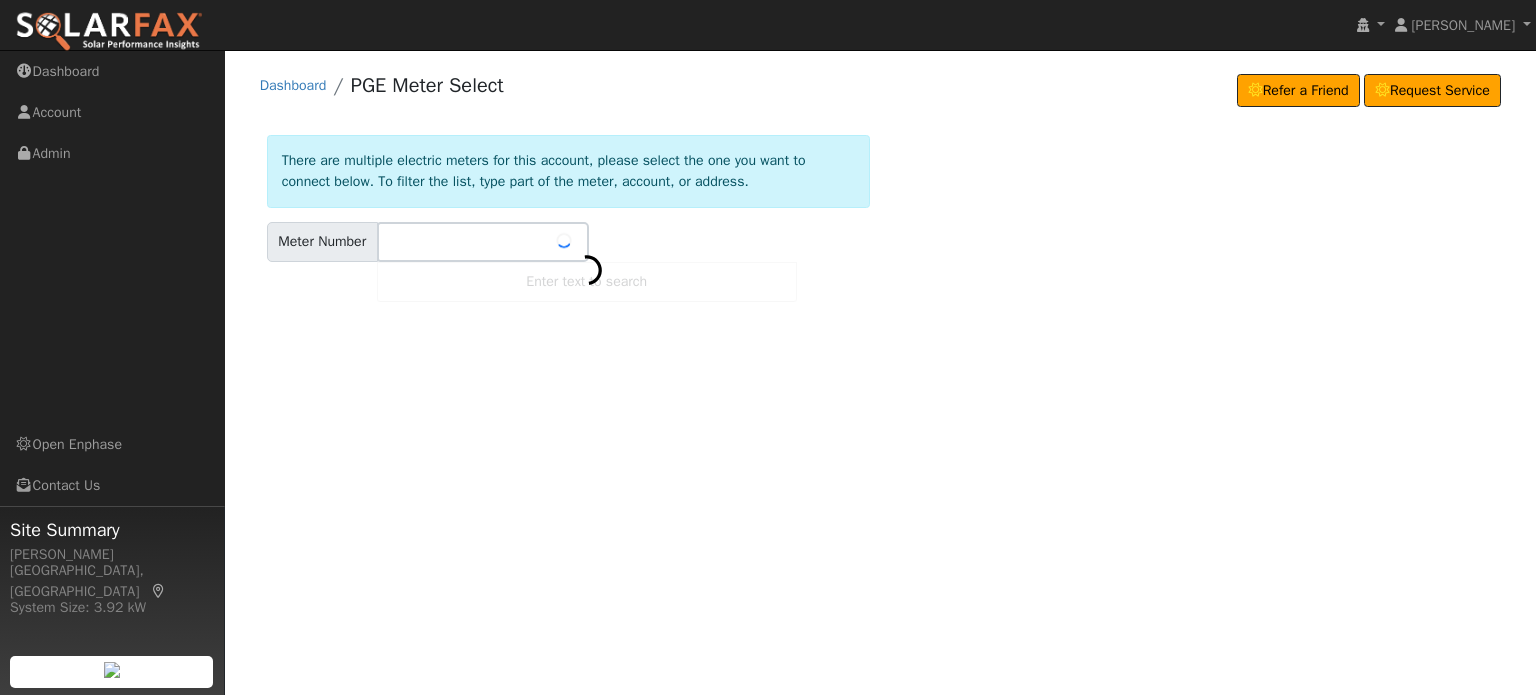 scroll, scrollTop: 0, scrollLeft: 0, axis: both 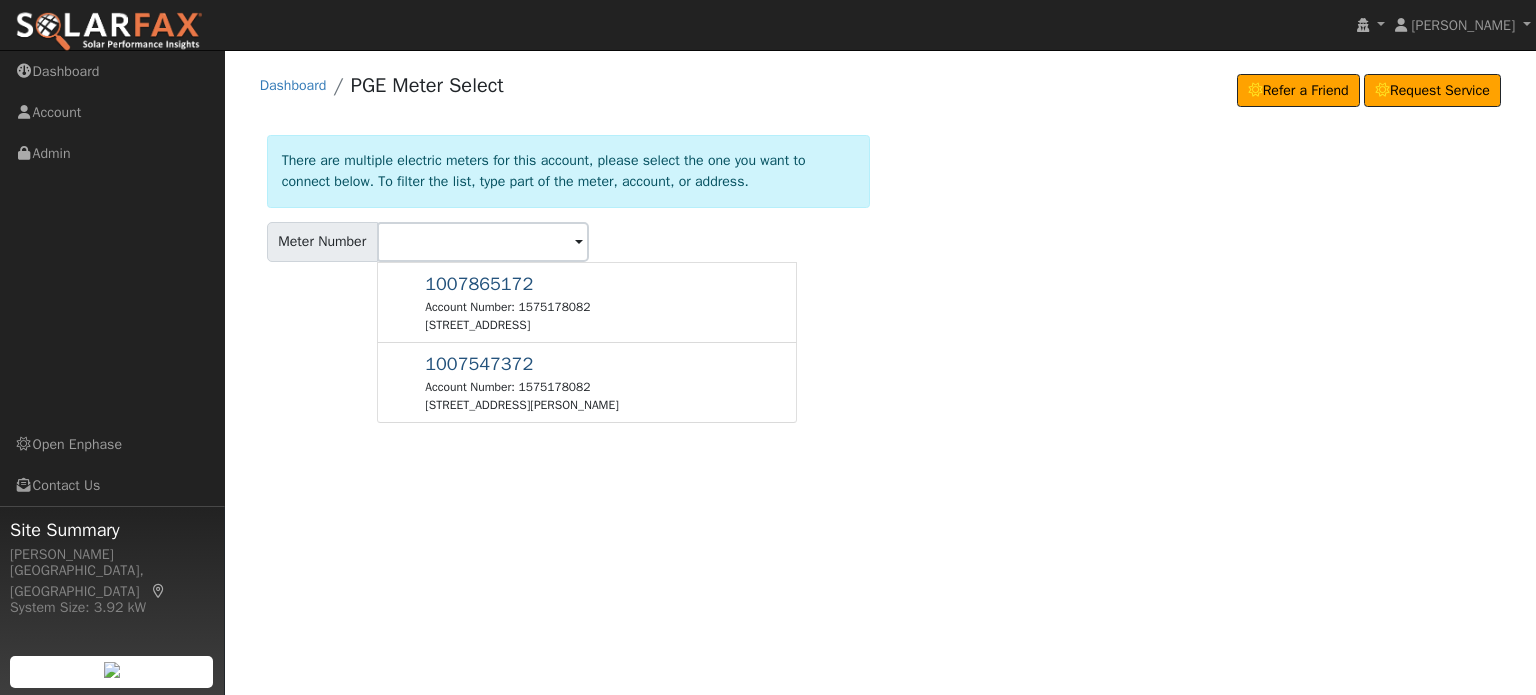 click on "User Profile First name Last name Email Email Notifications No Emails No Emails Weekly Emails Monthly Emails Cancel Save
Terms Of Service
Close
Login as User
Select a User
Dashboard
PGE Meter Select" at bounding box center (880, 372) 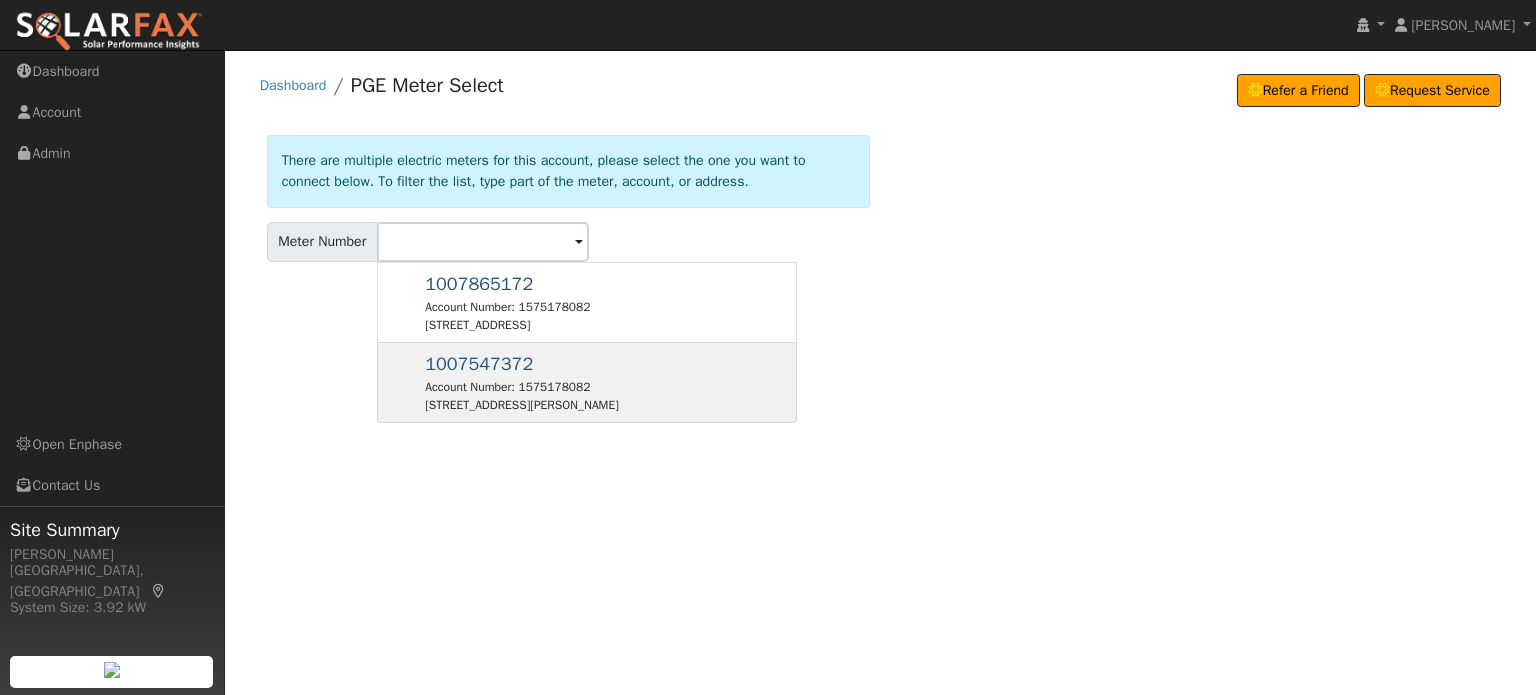 click on "1007547372 Account Number: 1575178082 [STREET_ADDRESS][PERSON_NAME]" at bounding box center [522, 382] 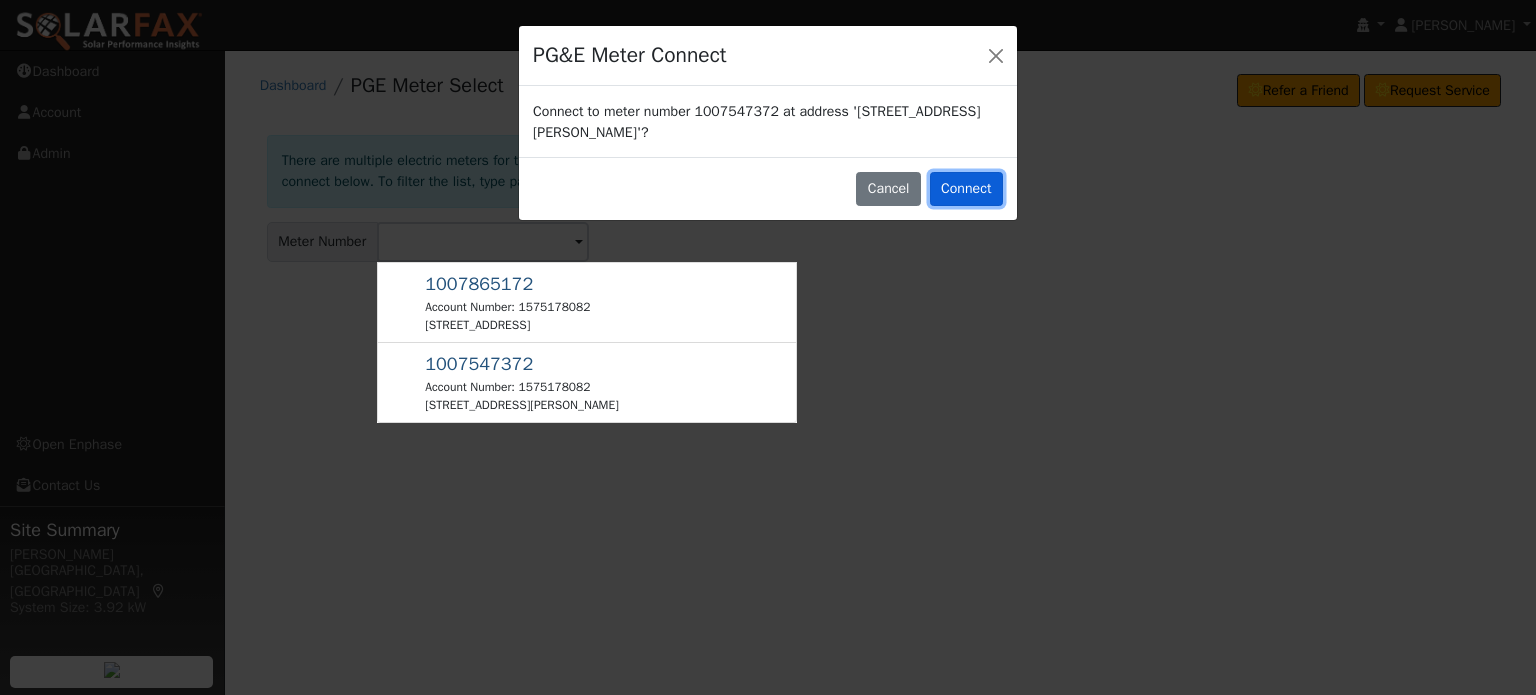 click on "Connect" at bounding box center (966, 189) 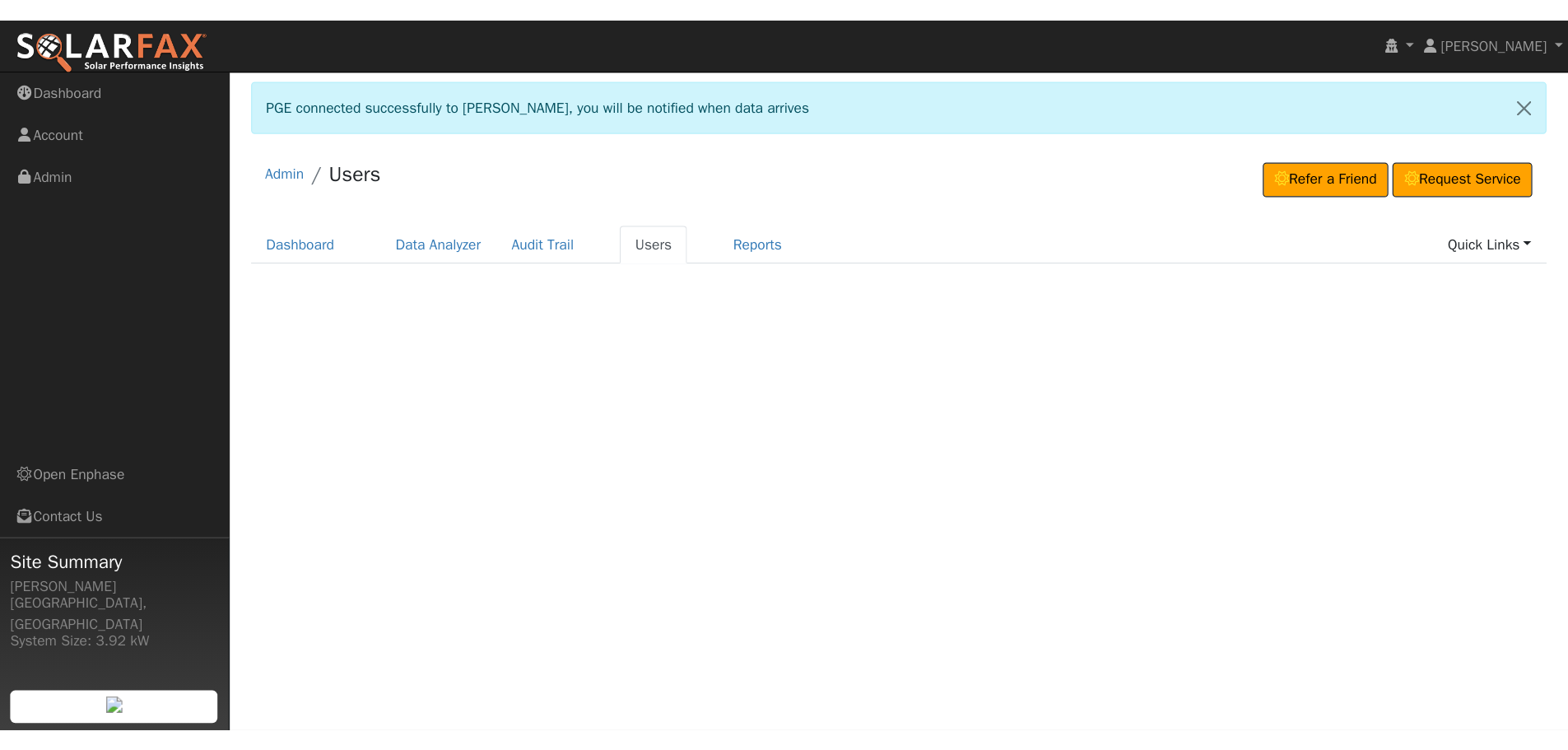 scroll, scrollTop: 0, scrollLeft: 0, axis: both 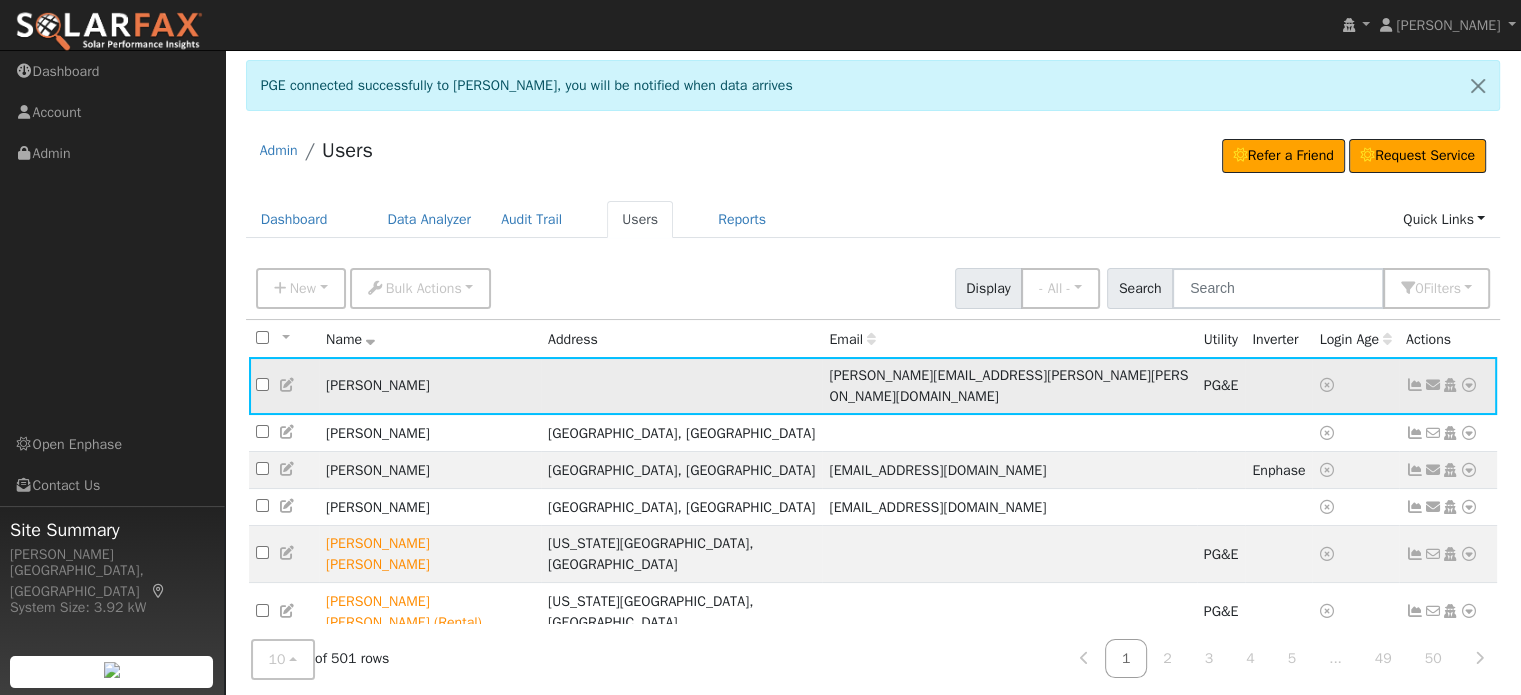 click at bounding box center [1469, 385] 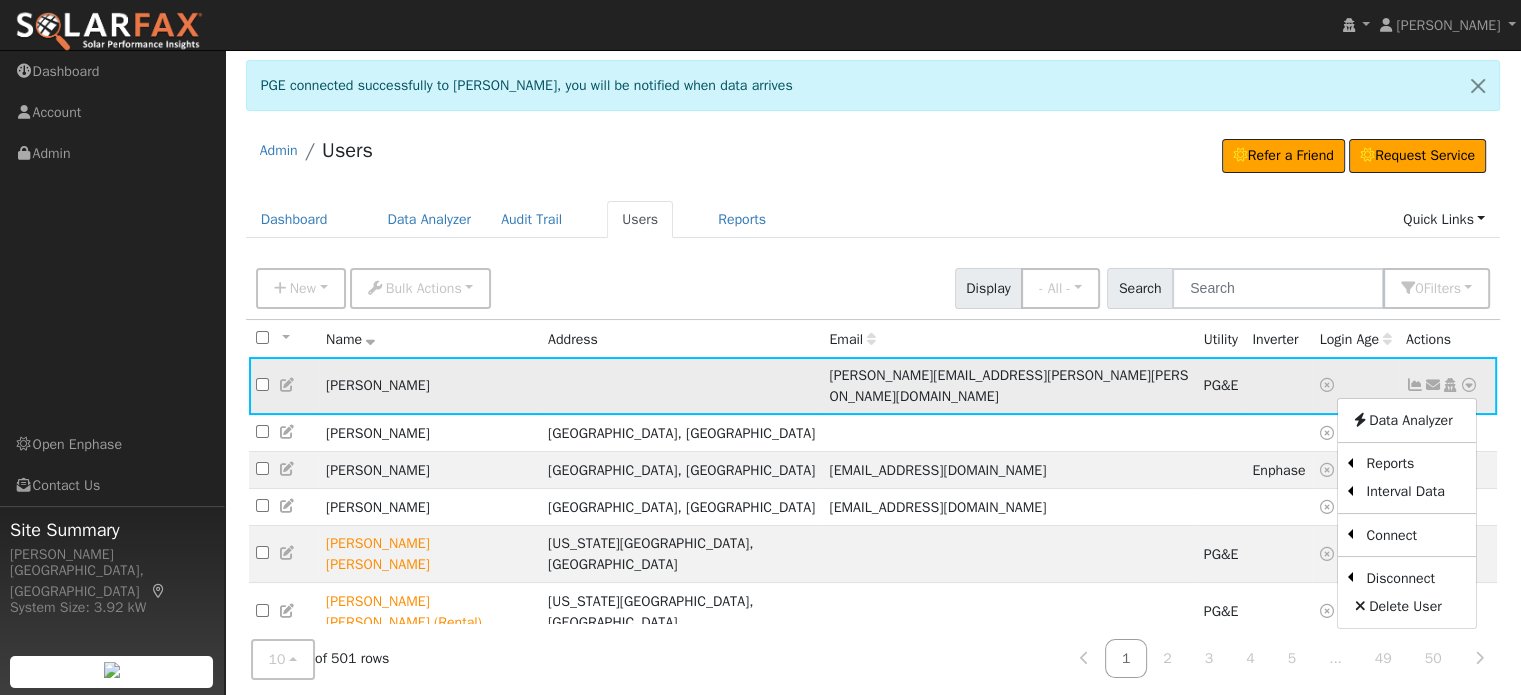 click at bounding box center [1415, 385] 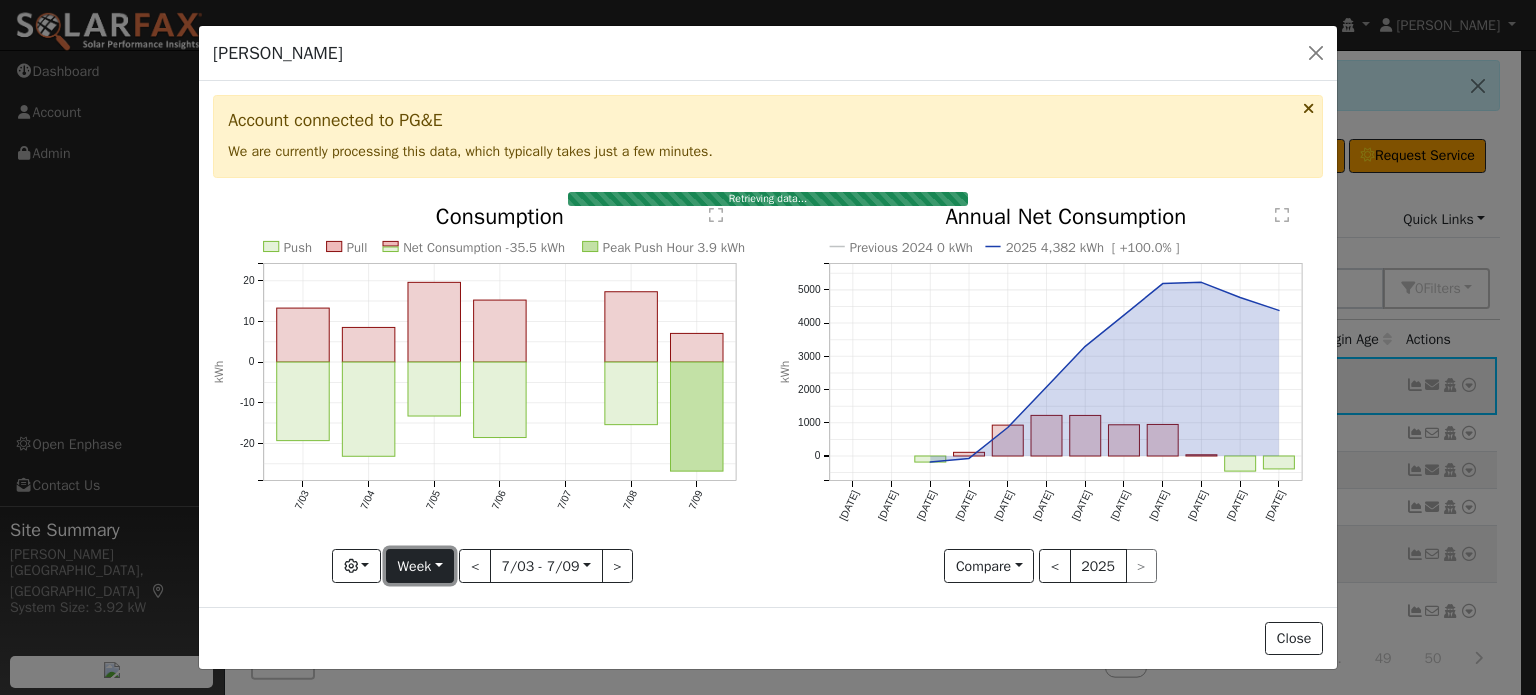 click on "Week" at bounding box center (420, 566) 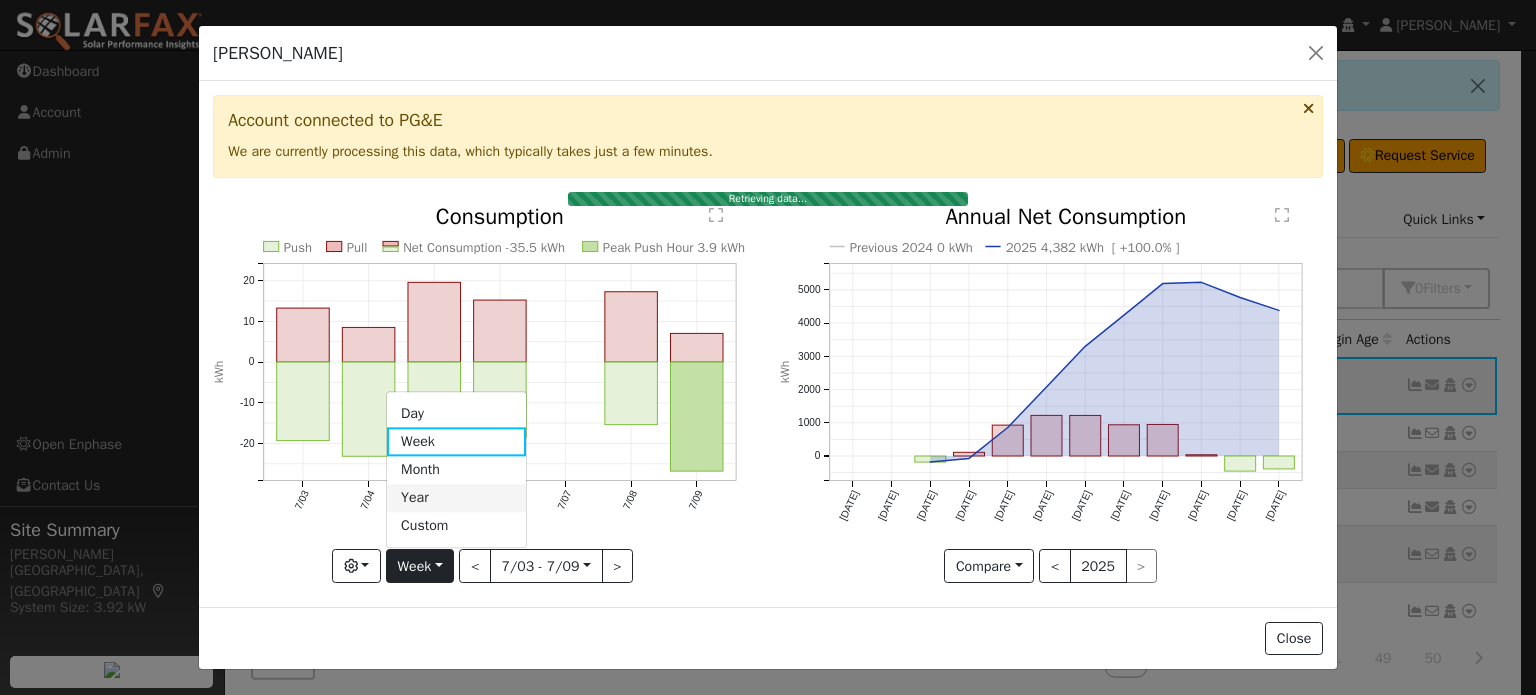 click on "Year" at bounding box center [456, 498] 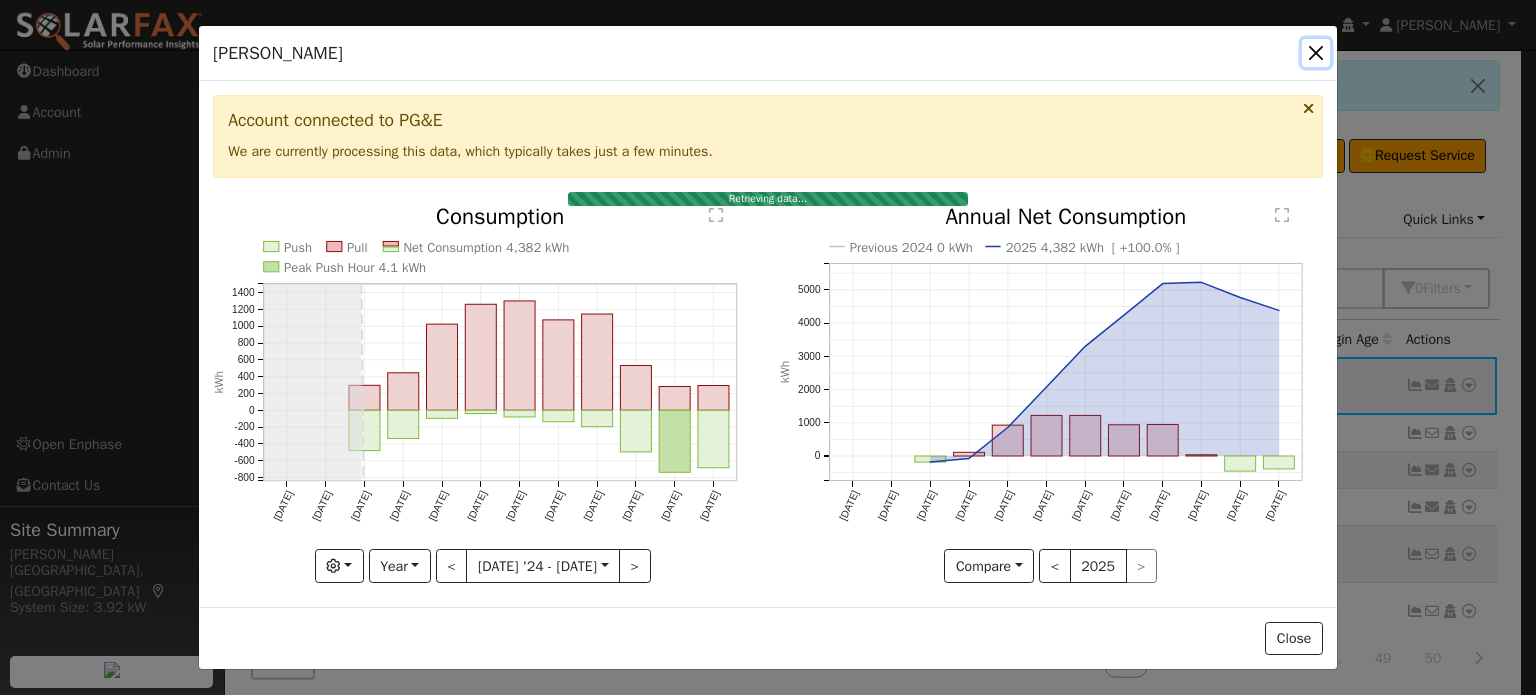 click at bounding box center (1316, 53) 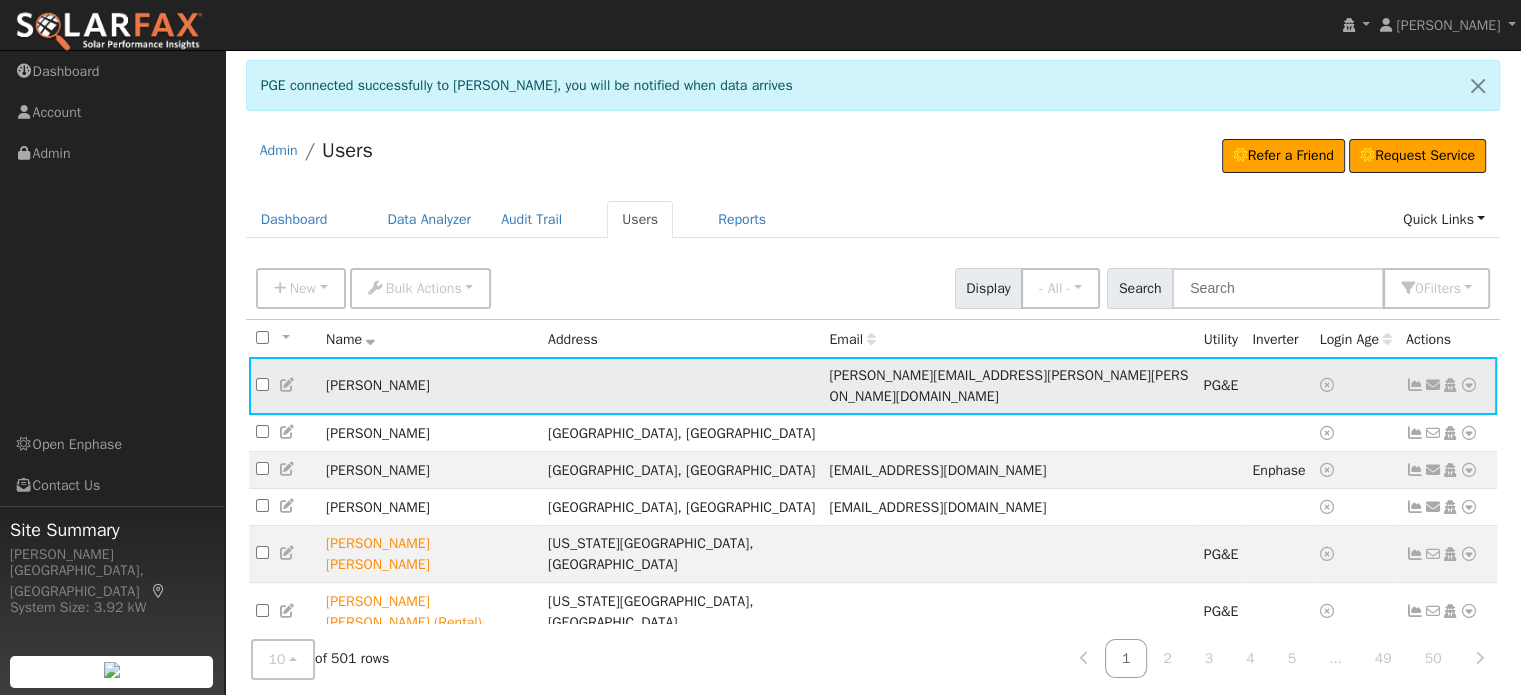 click at bounding box center (1415, 385) 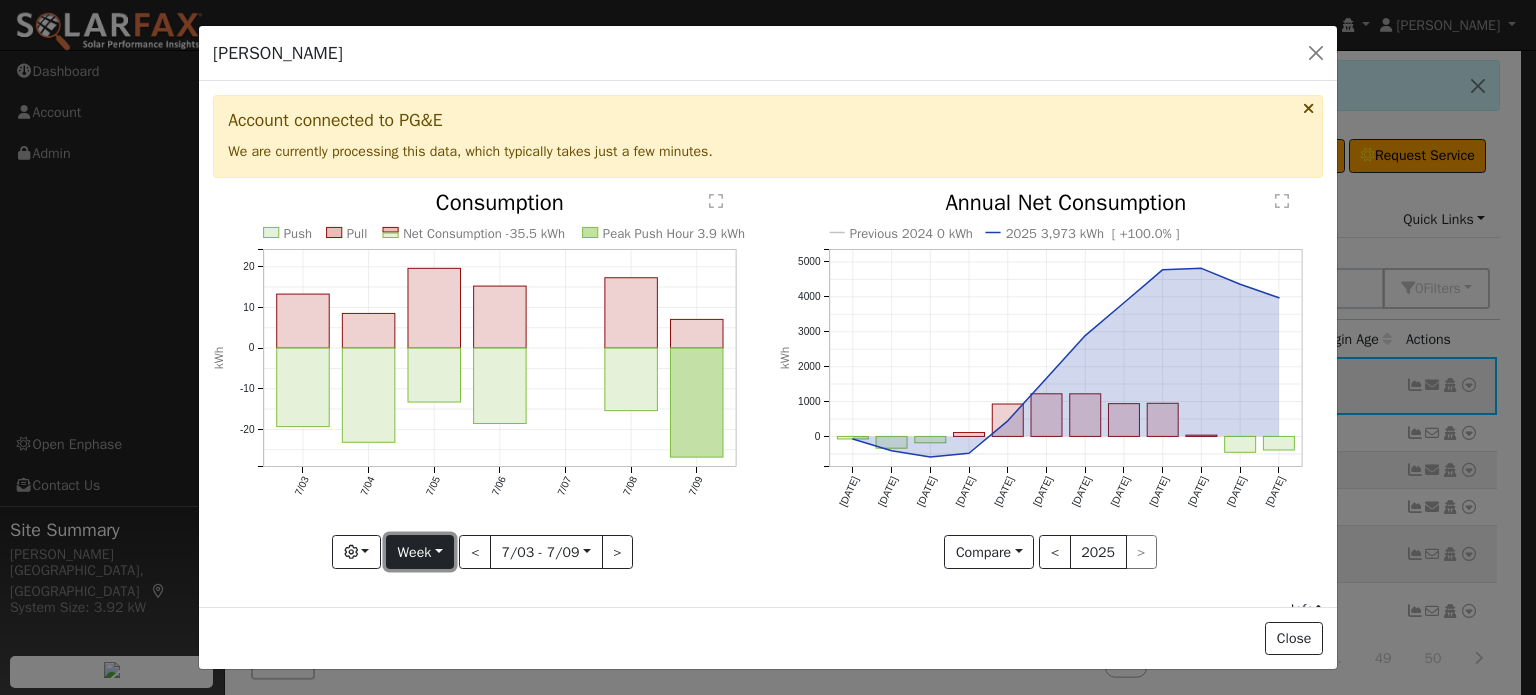 click on "Week" at bounding box center (420, 552) 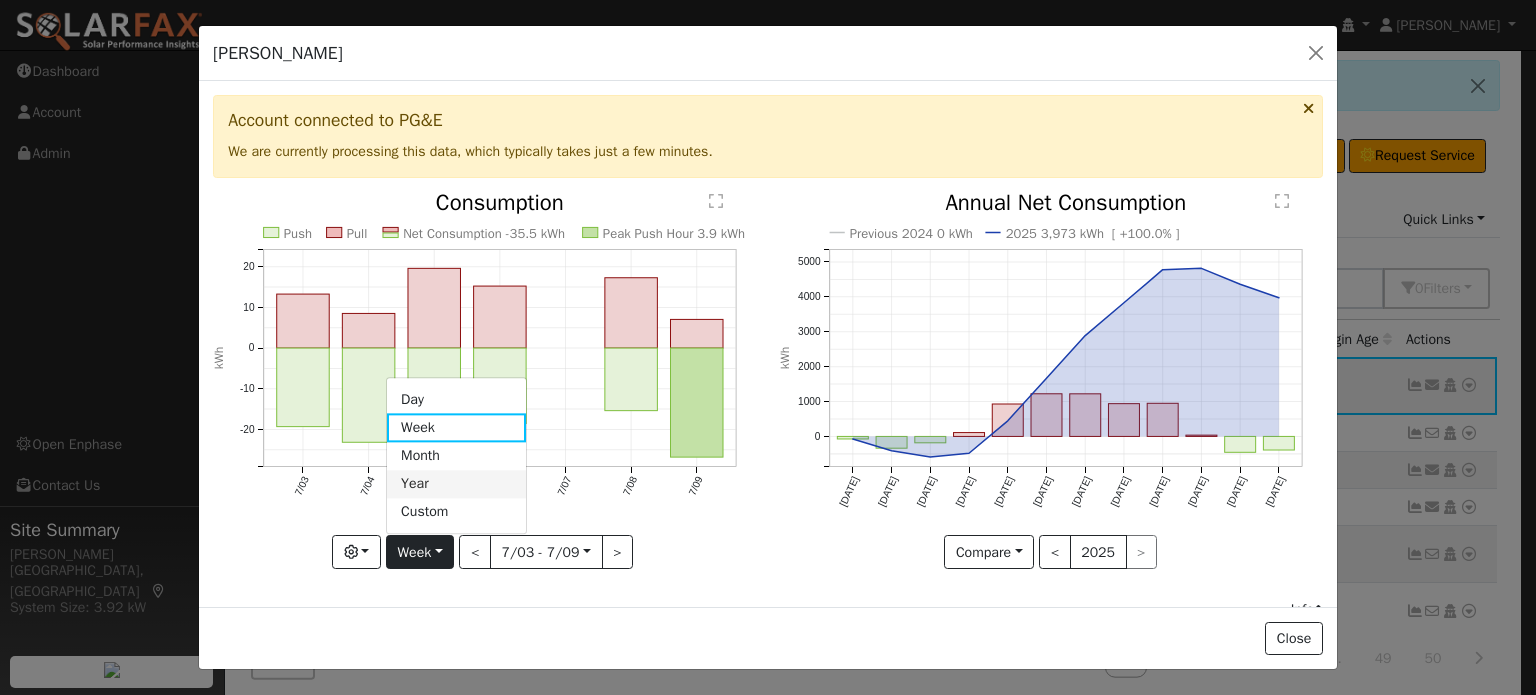 click on "Year" at bounding box center (456, 484) 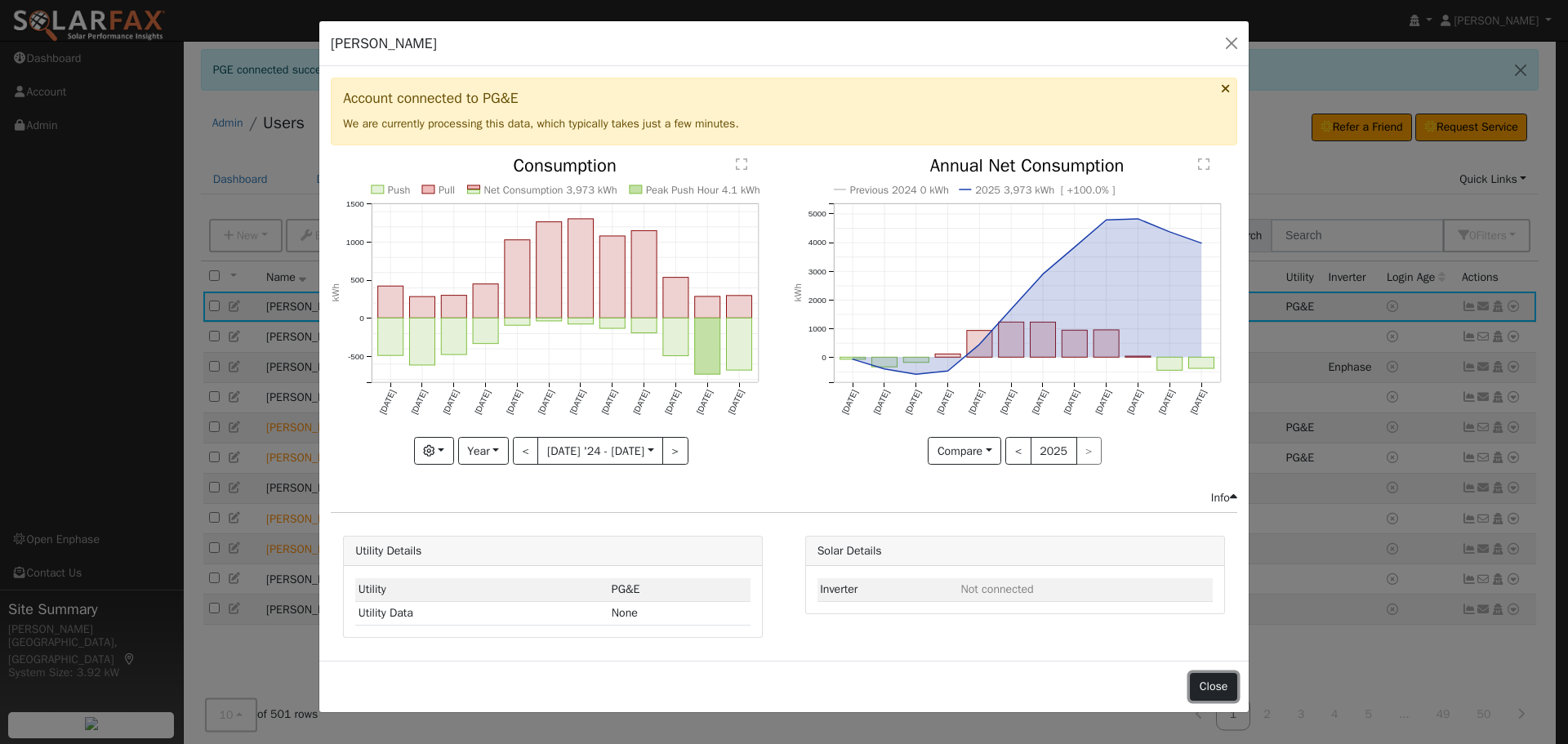 click on "Close" at bounding box center (1214, 687) 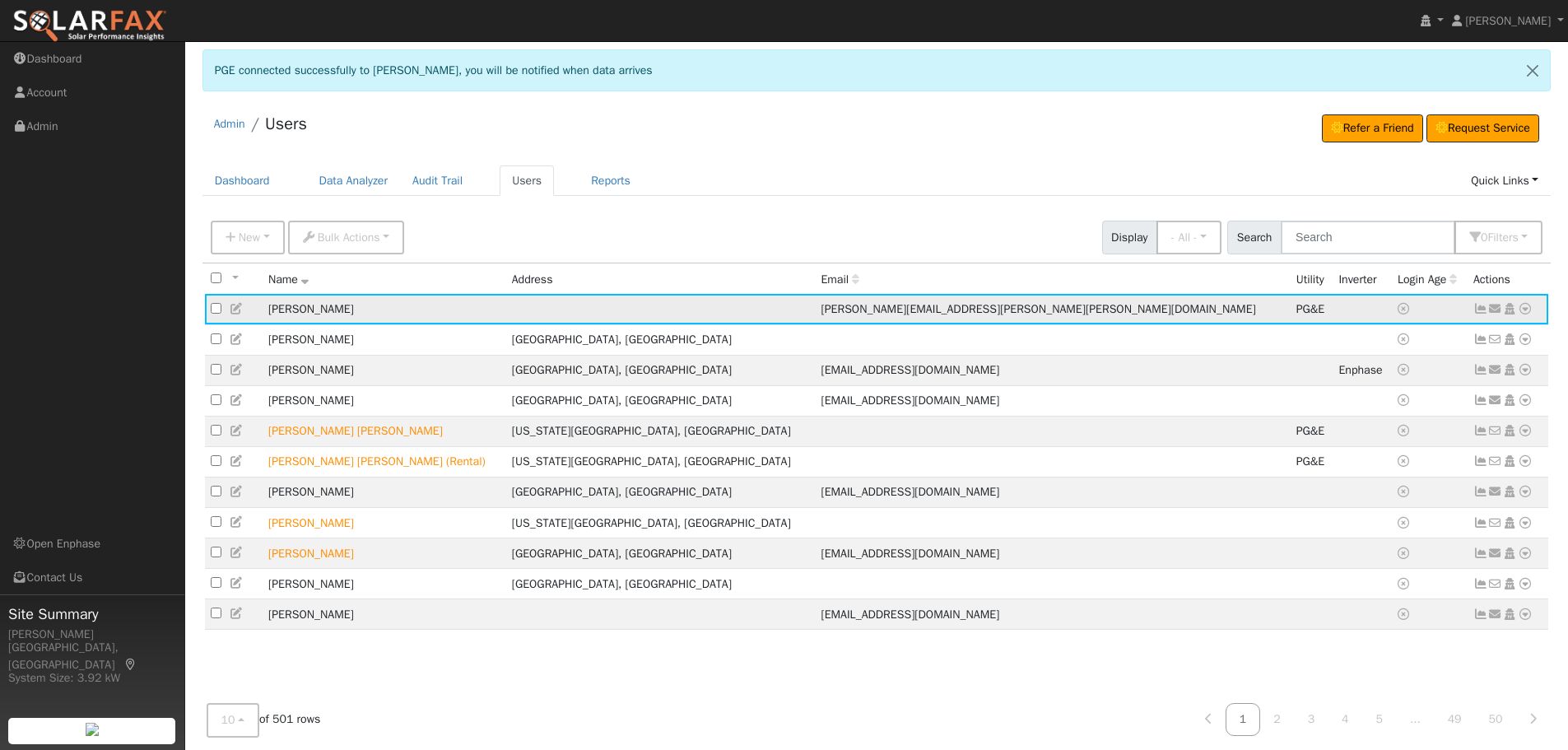 click at bounding box center (1525, 309) 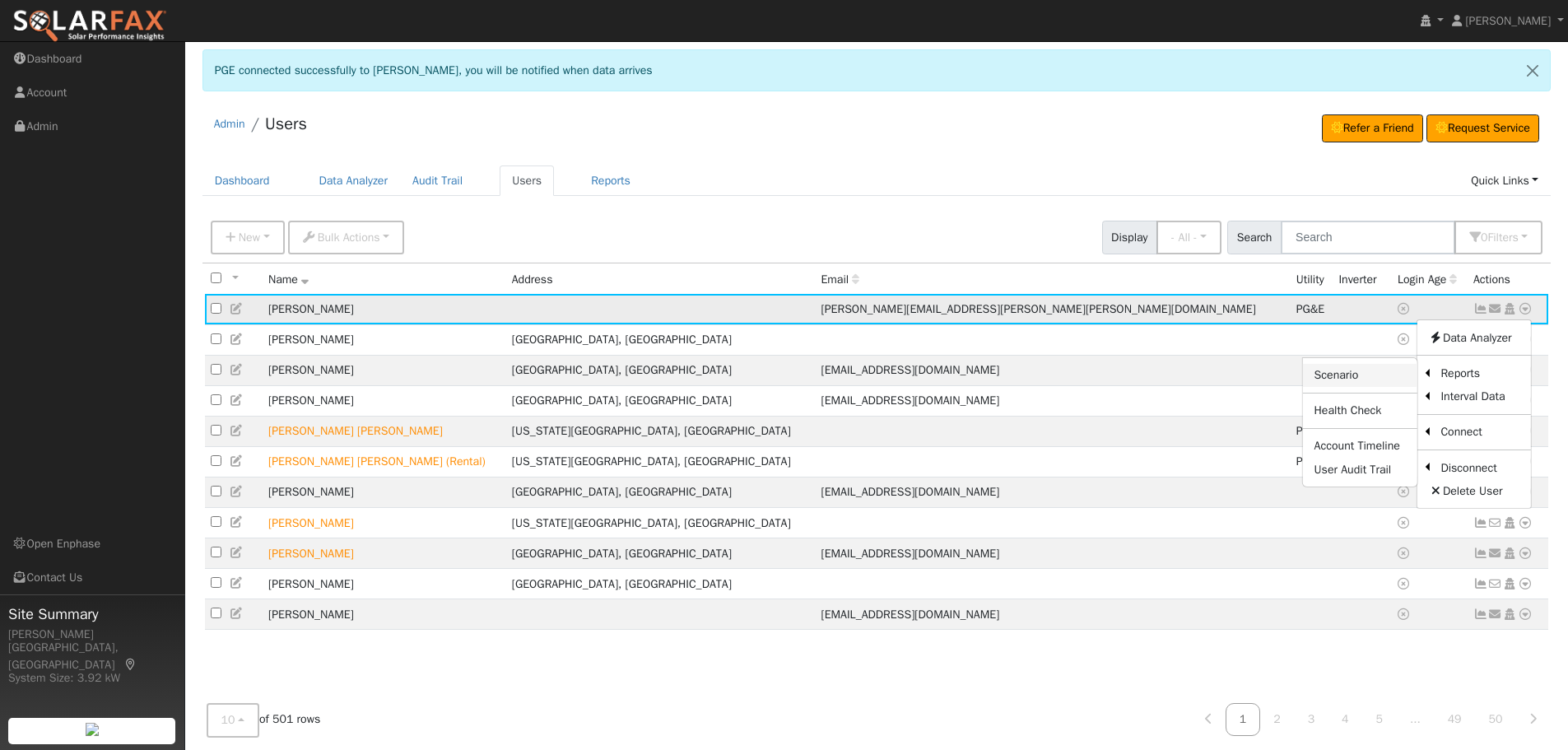 click on "Scenario" at bounding box center [1360, 375] 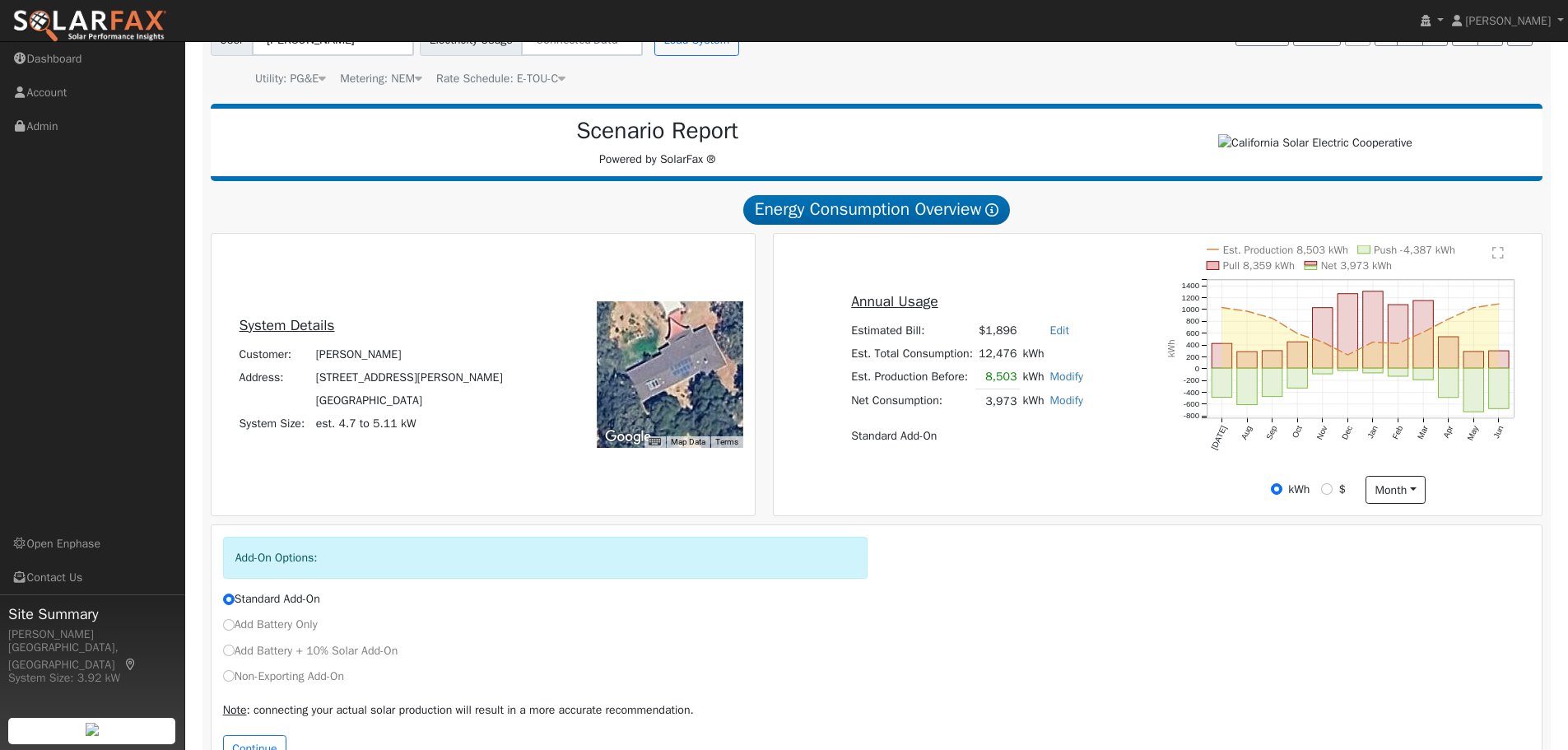 scroll, scrollTop: 199, scrollLeft: 0, axis: vertical 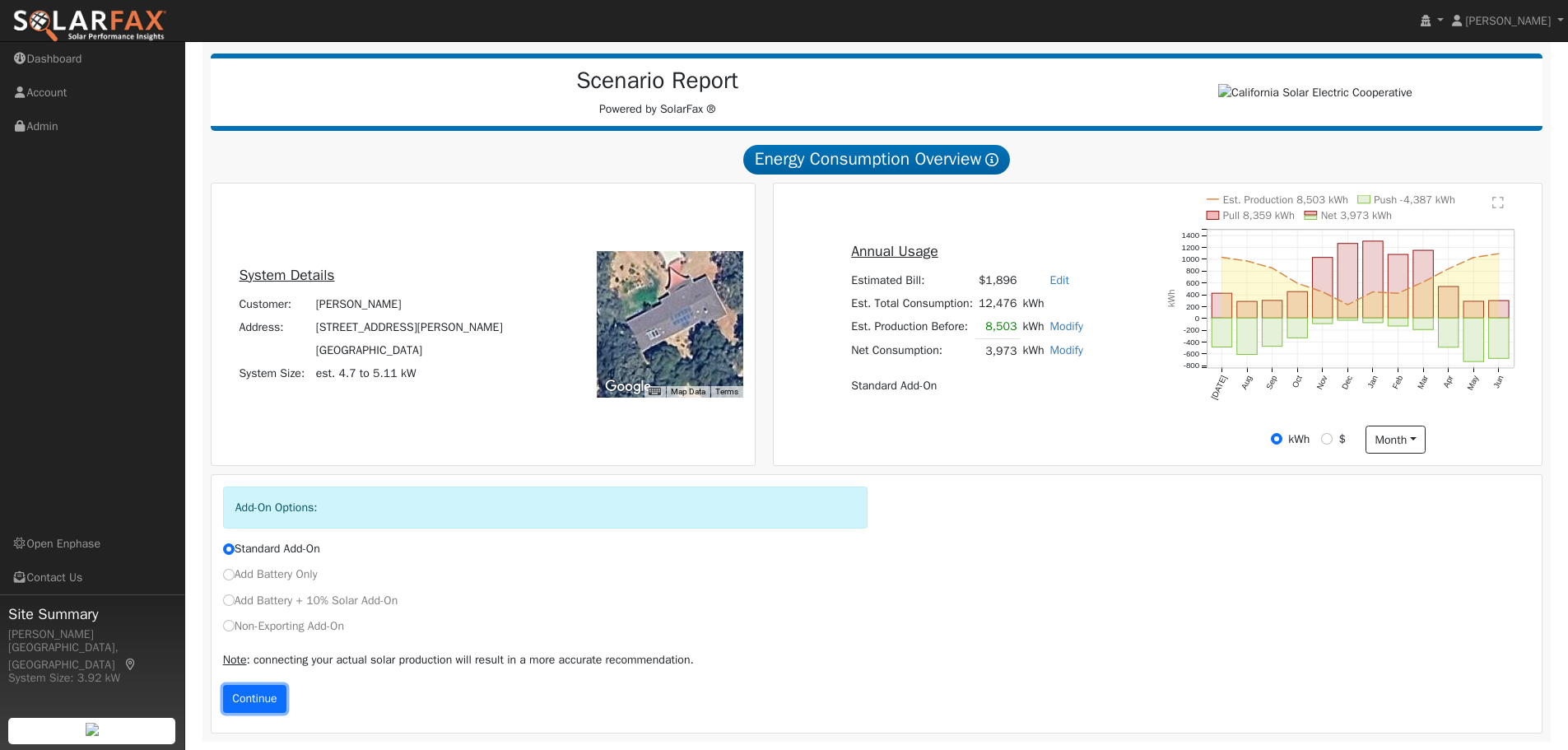 click on "Continue" at bounding box center (255, 699) 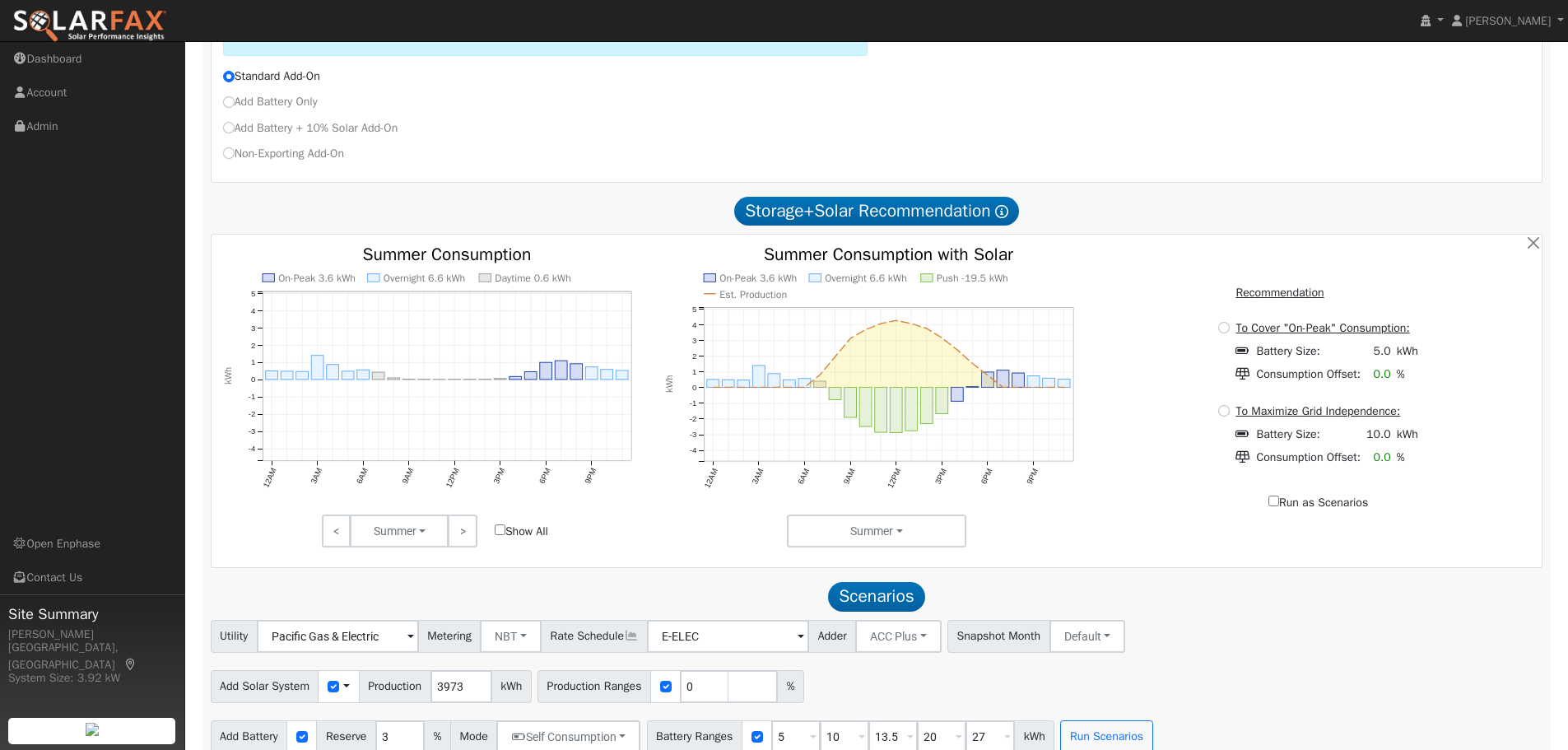 scroll, scrollTop: 691, scrollLeft: 0, axis: vertical 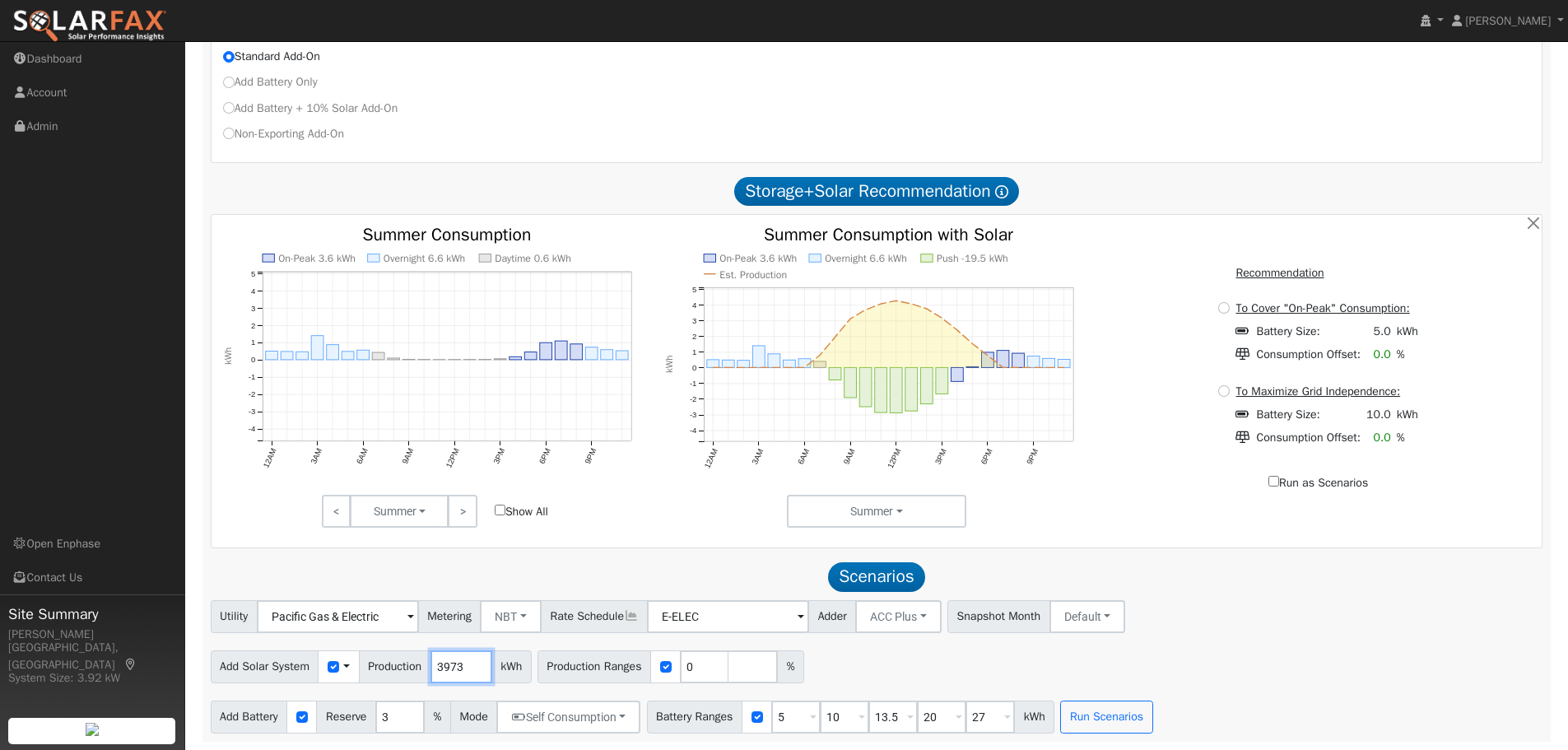 click on "3973" at bounding box center [461, 667] 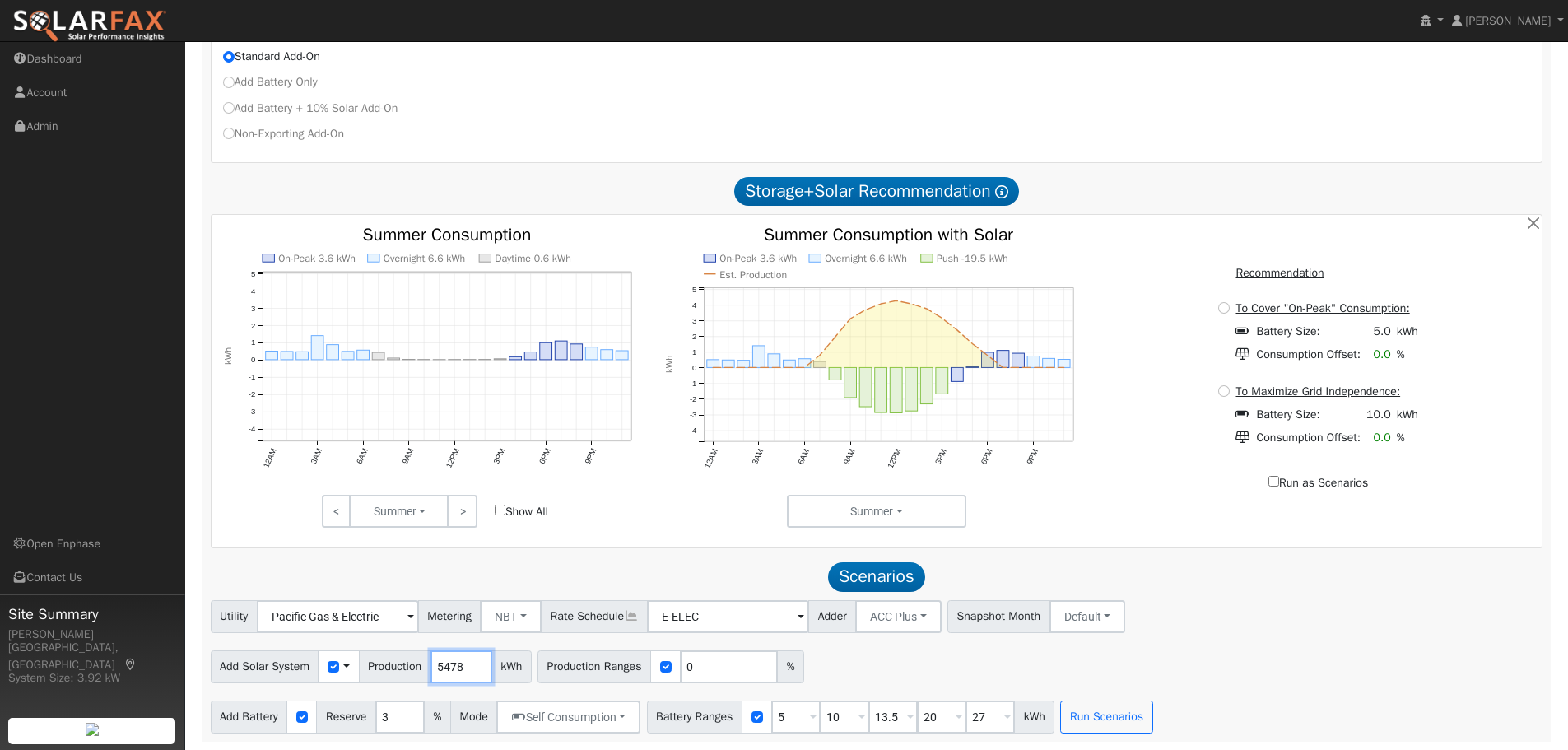 type on "5478" 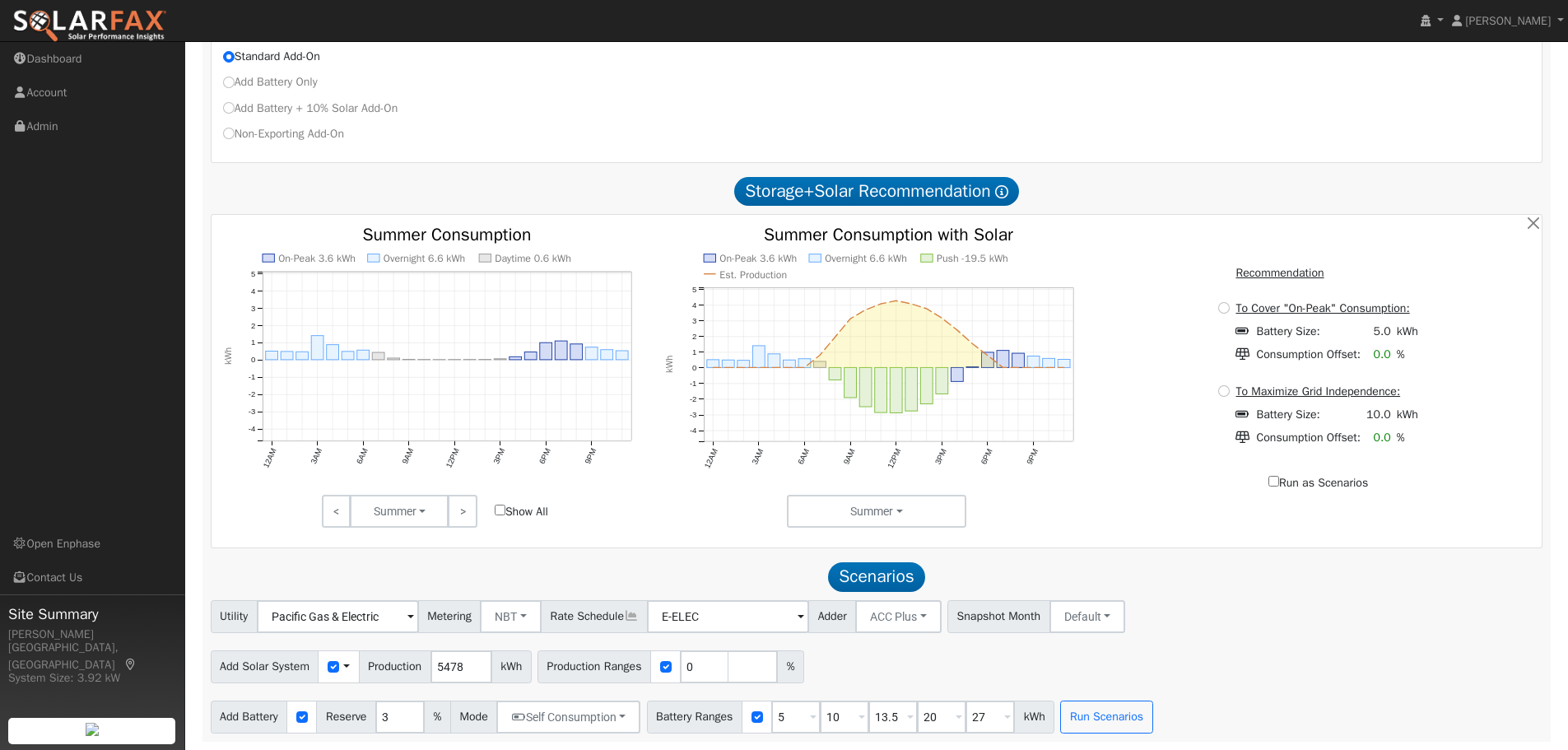 click on "Add Solar System Use CSV Data Production 5478 kWh Production Ranges 0 %" at bounding box center (877, 664) 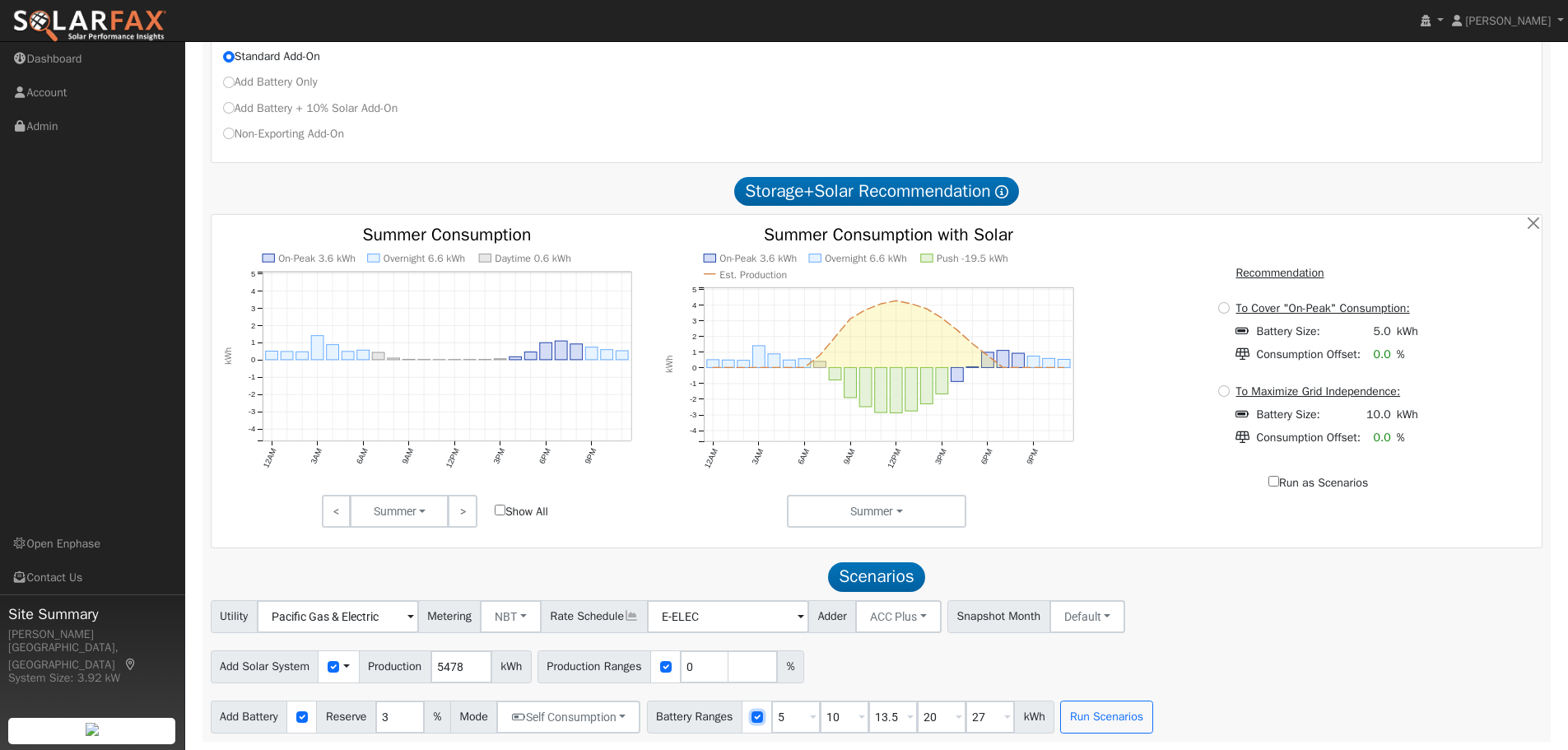 click at bounding box center (757, 717) 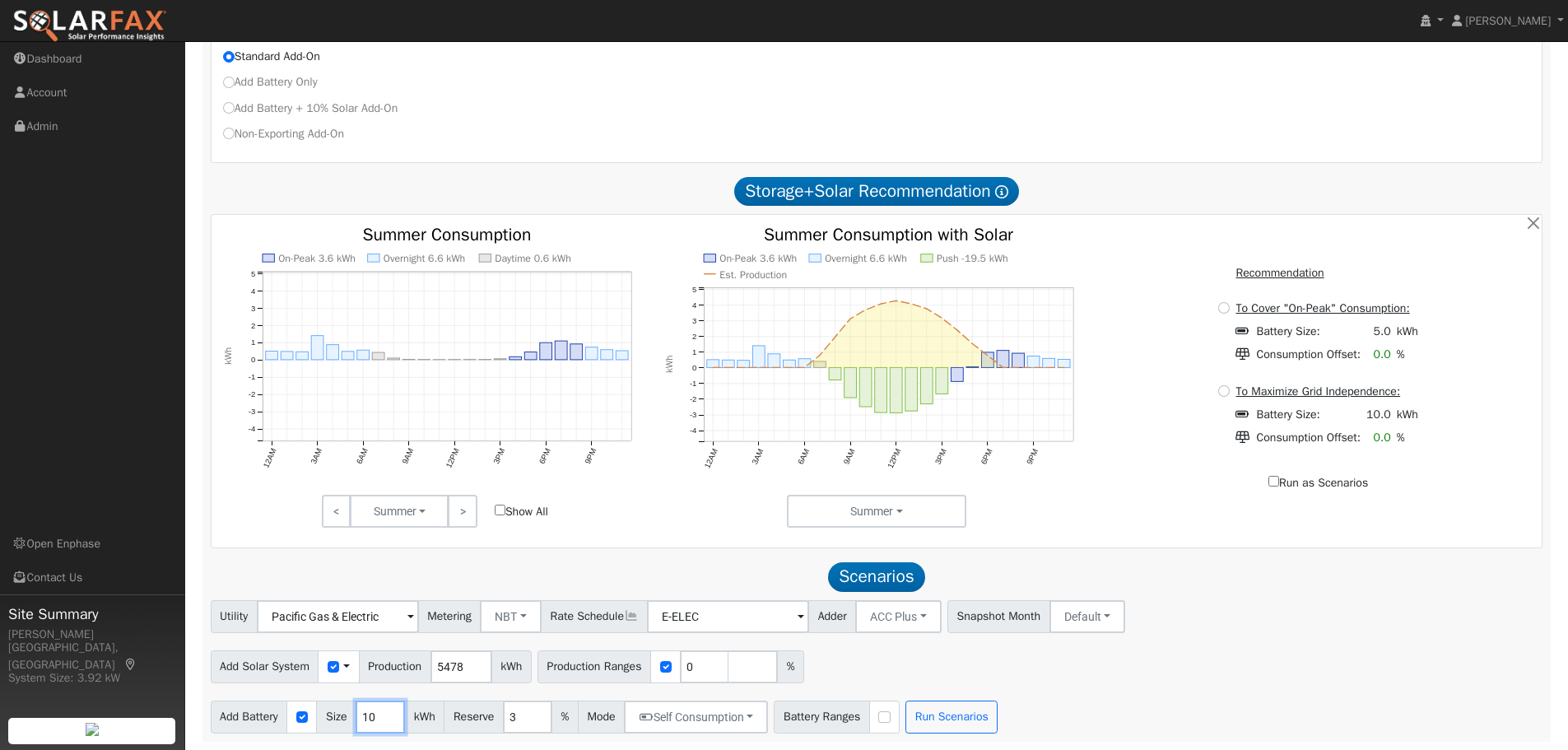 click on "10" at bounding box center [380, 717] 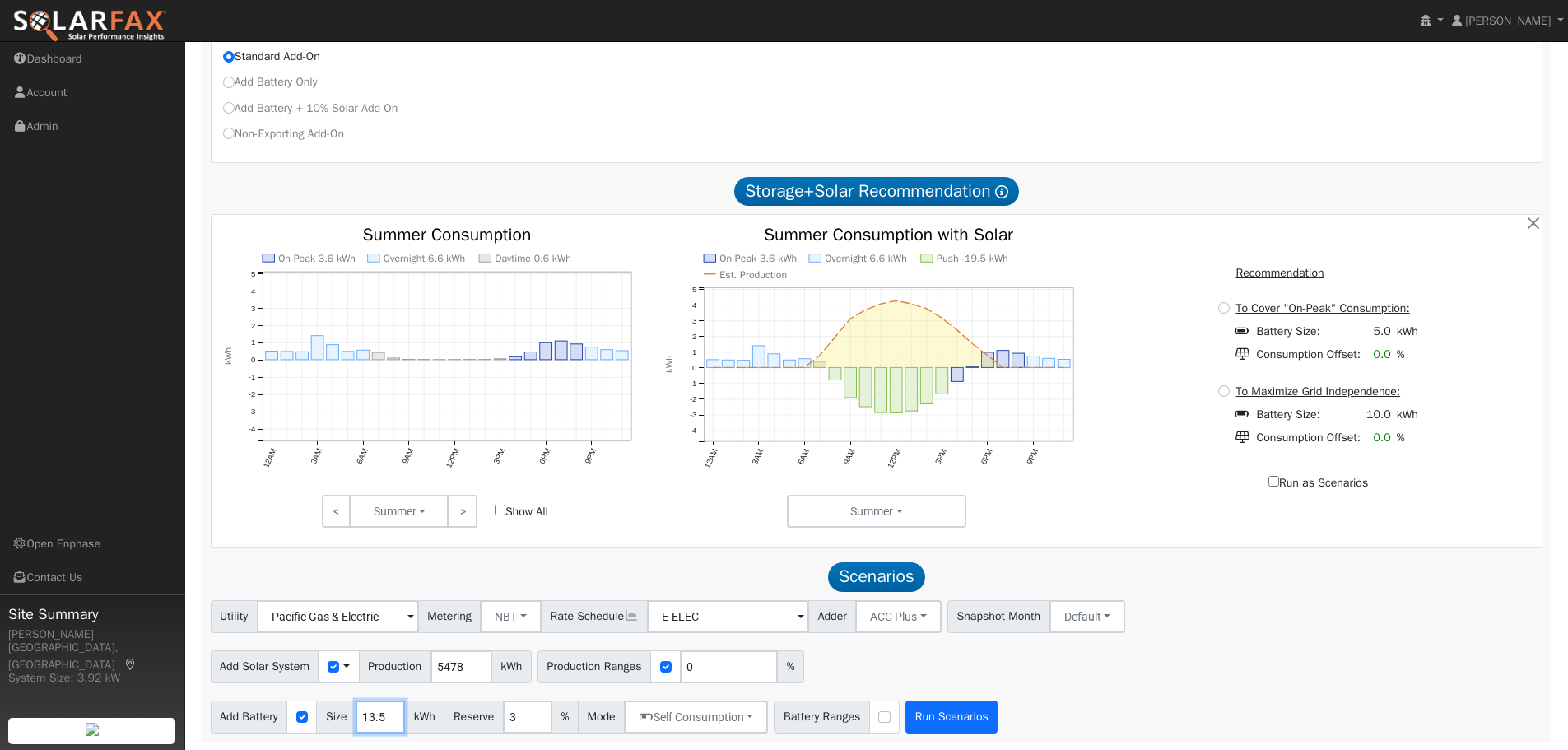 type on "13.5" 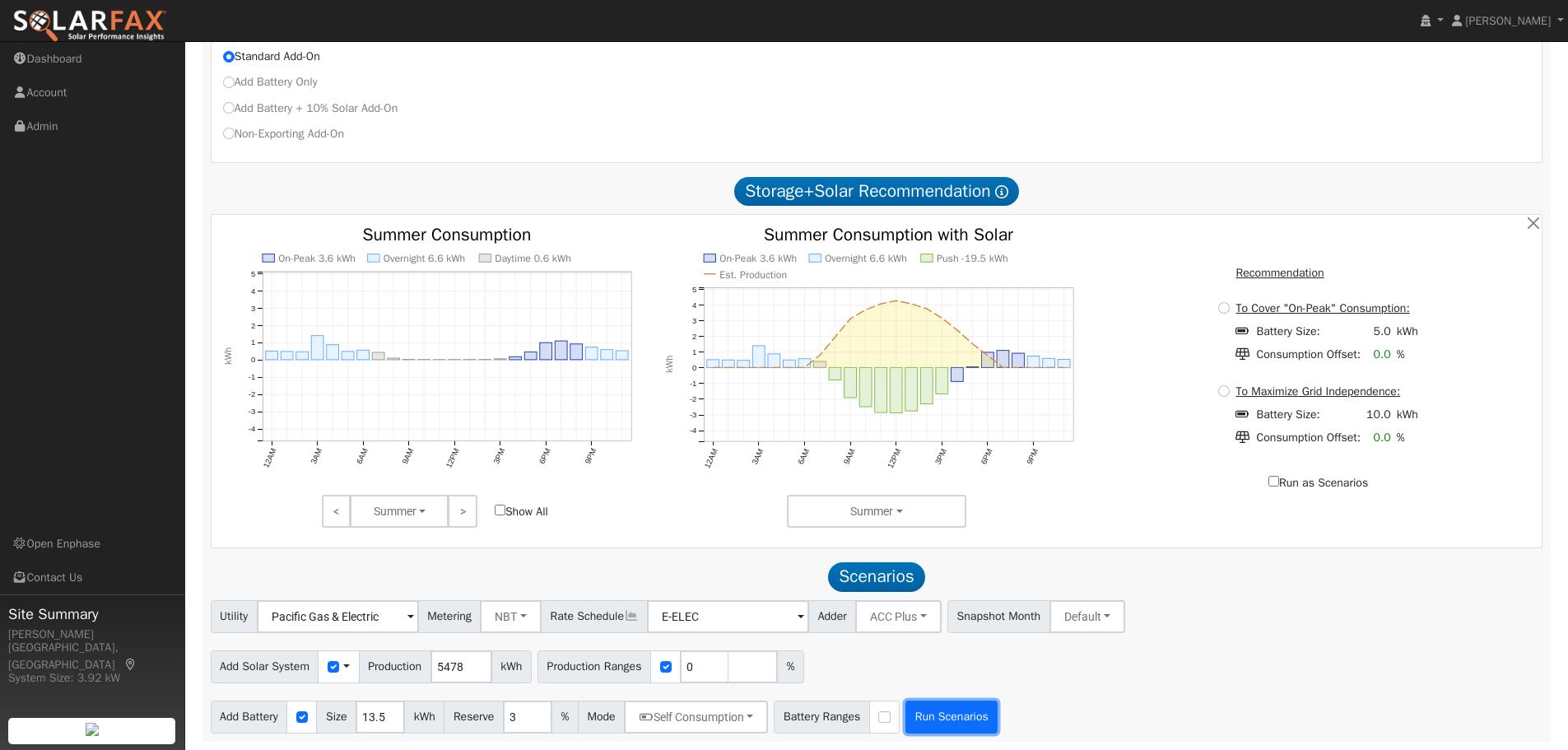 click on "Run Scenarios" at bounding box center [952, 717] 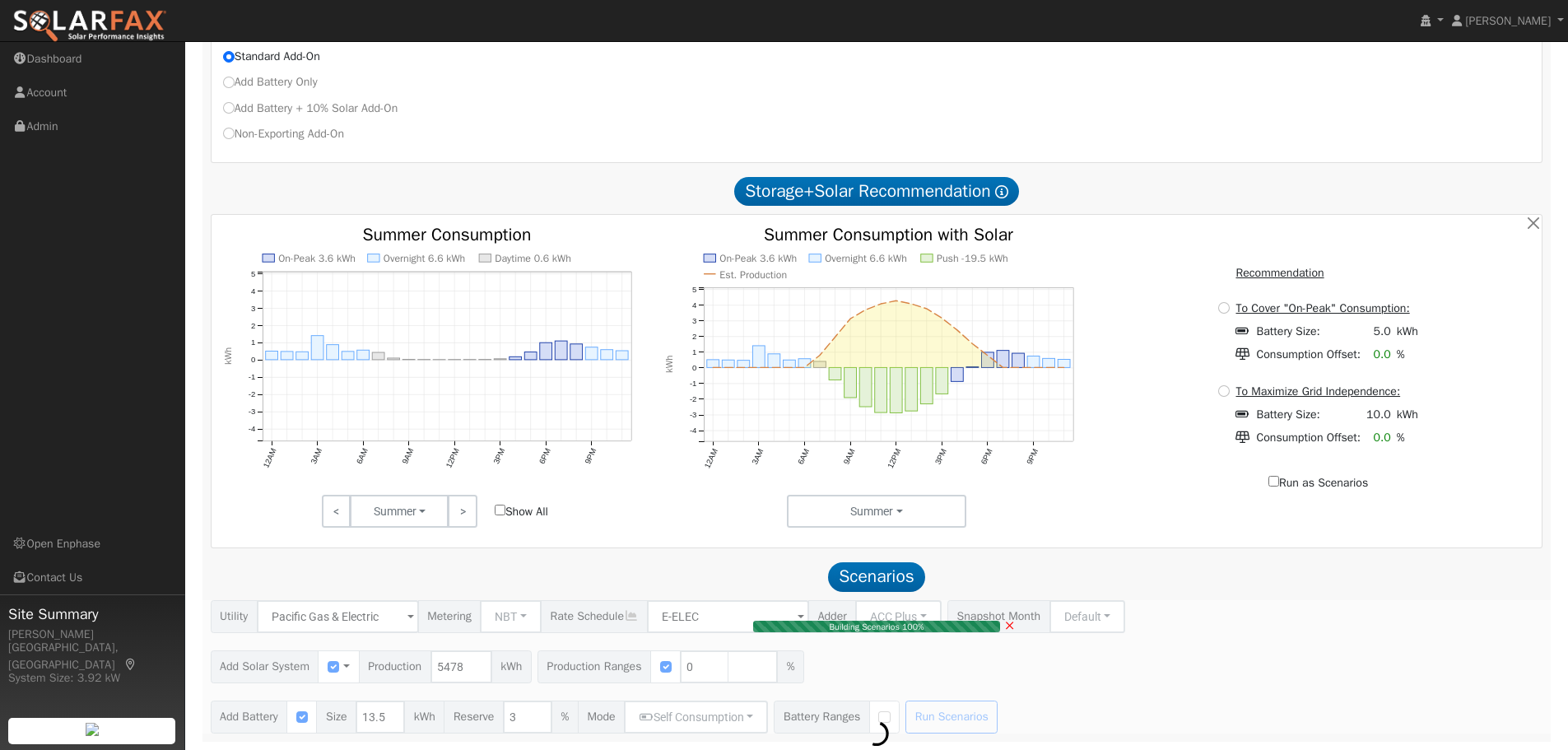 type on "0.0" 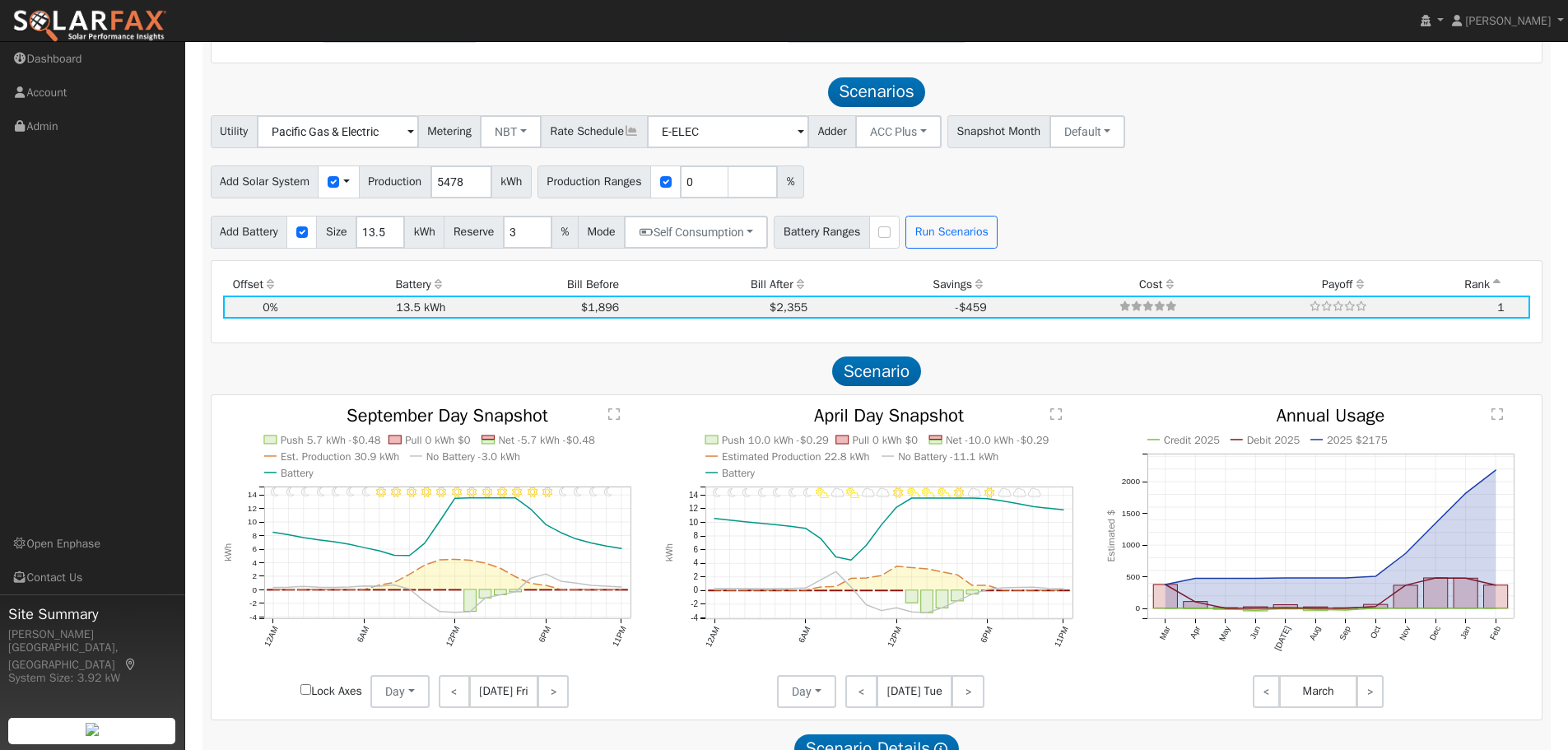 scroll, scrollTop: 1170, scrollLeft: 0, axis: vertical 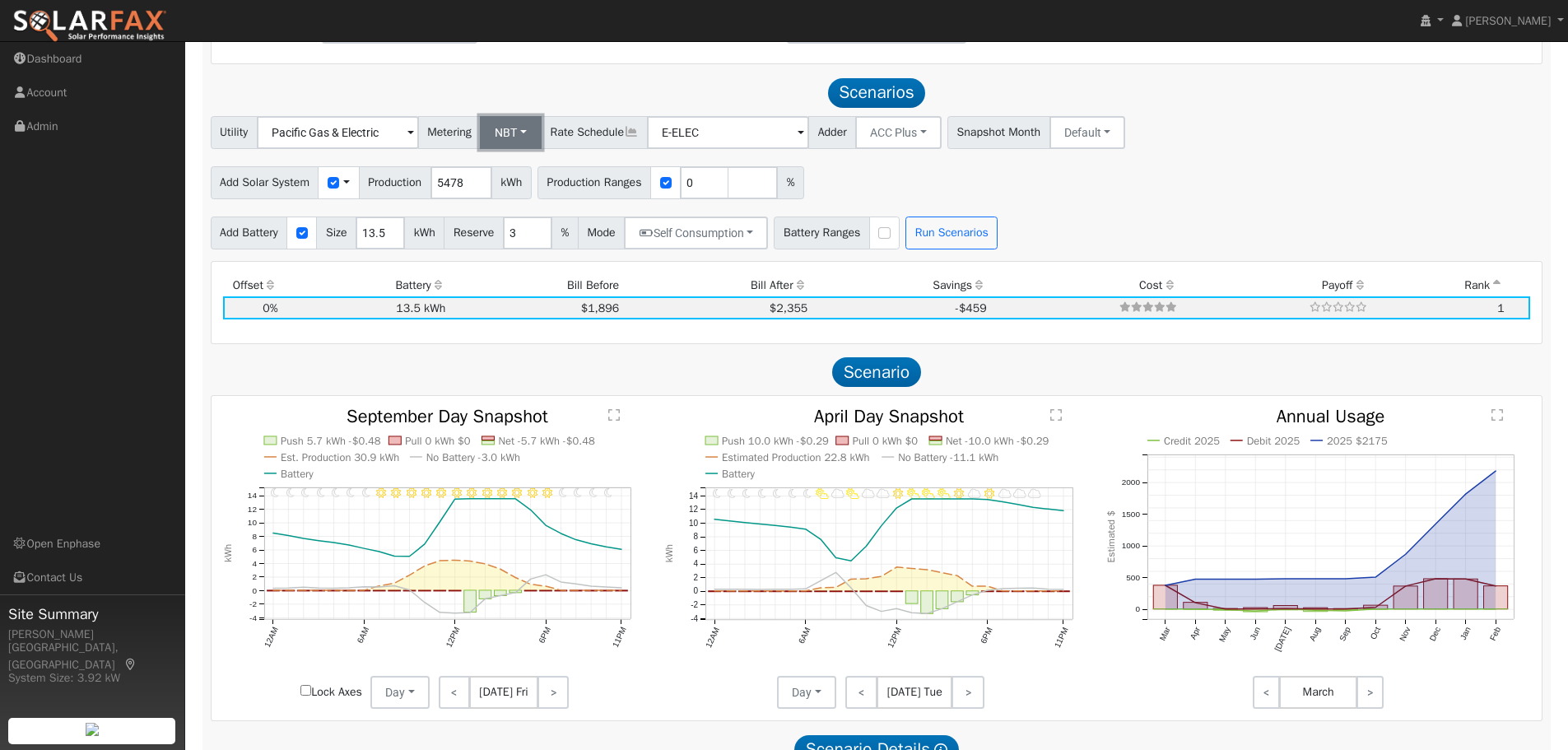 click on "NBT" at bounding box center (510, 133) 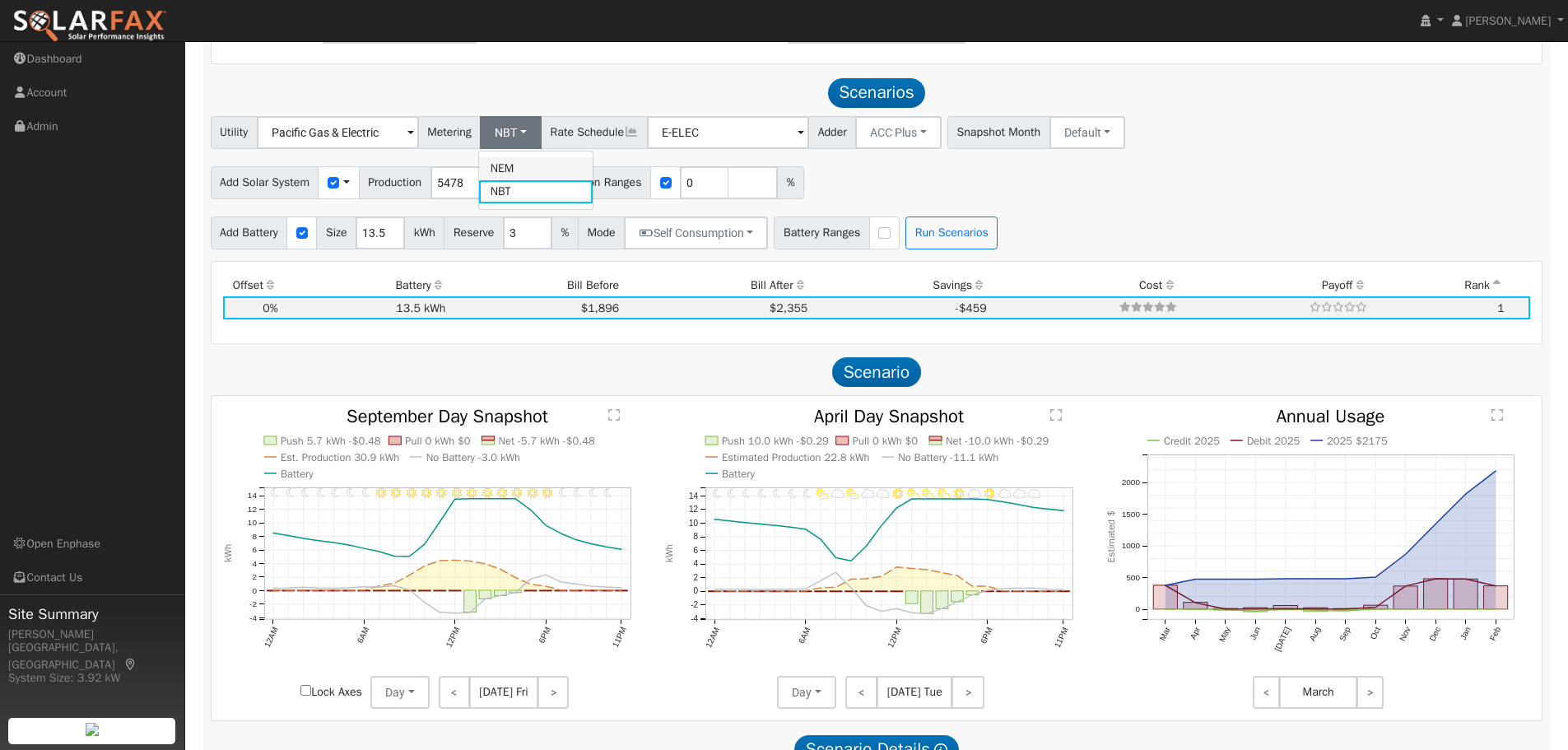 click on "NEM" at bounding box center [536, 169] 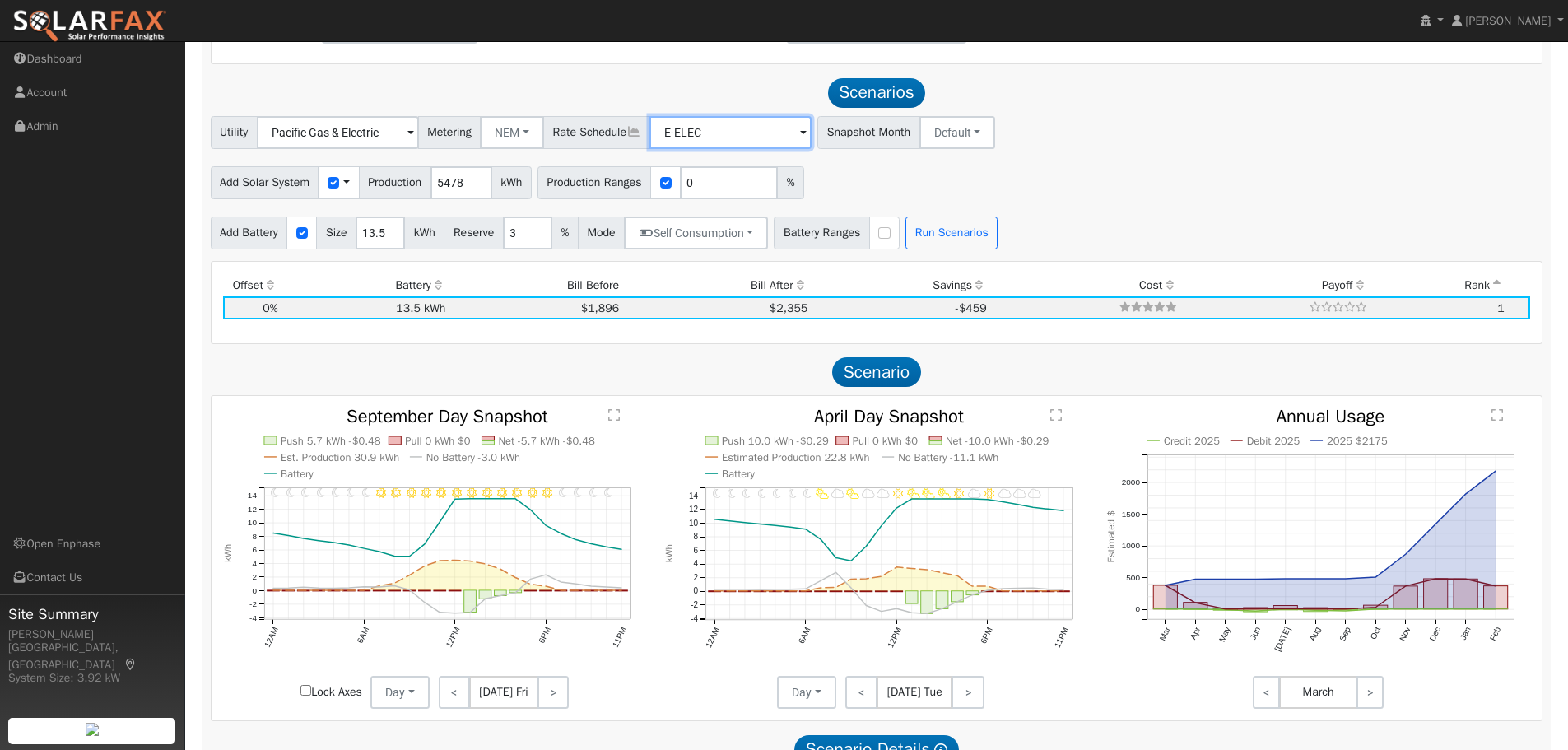 click on "E-ELEC" at bounding box center [337, 133] 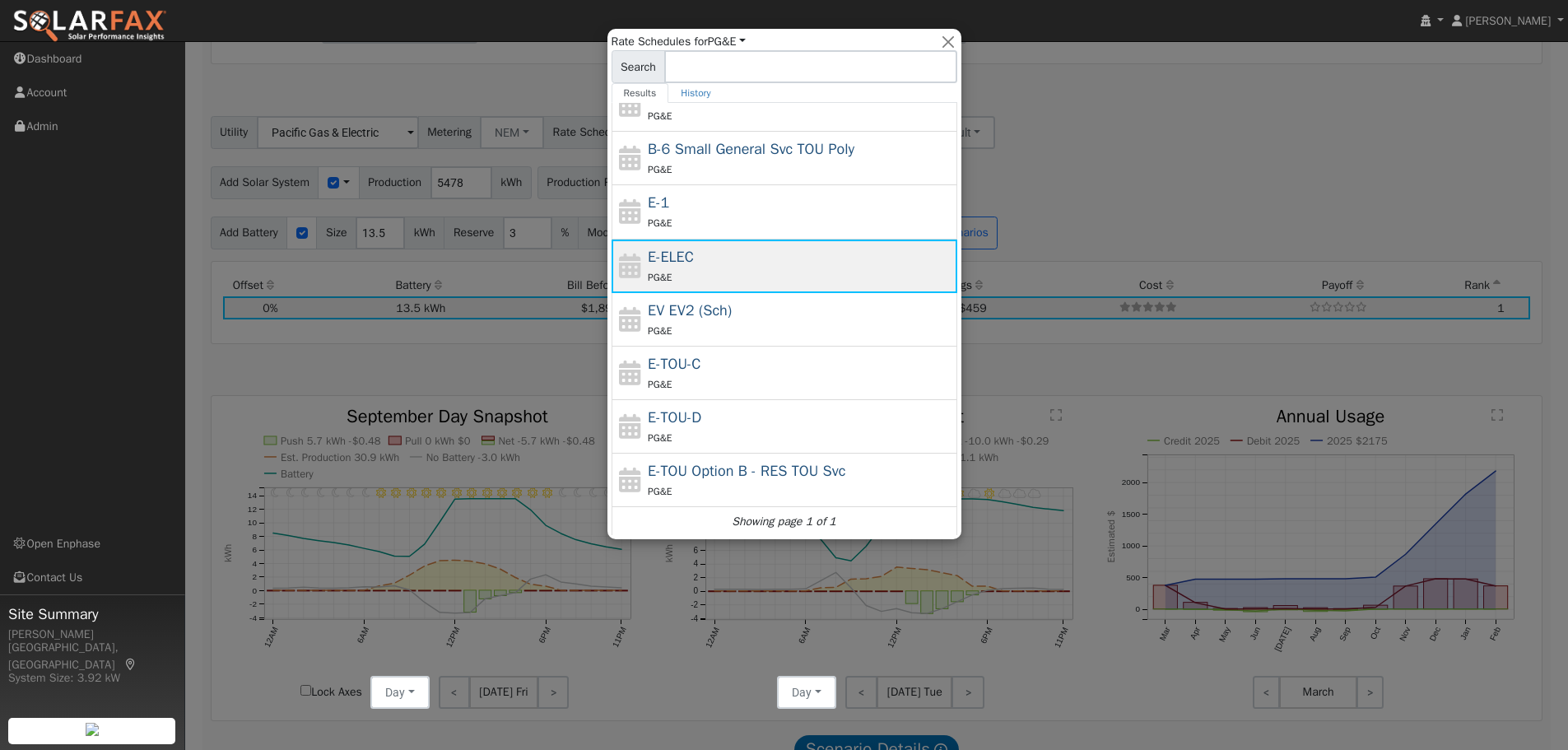 scroll, scrollTop: 180, scrollLeft: 0, axis: vertical 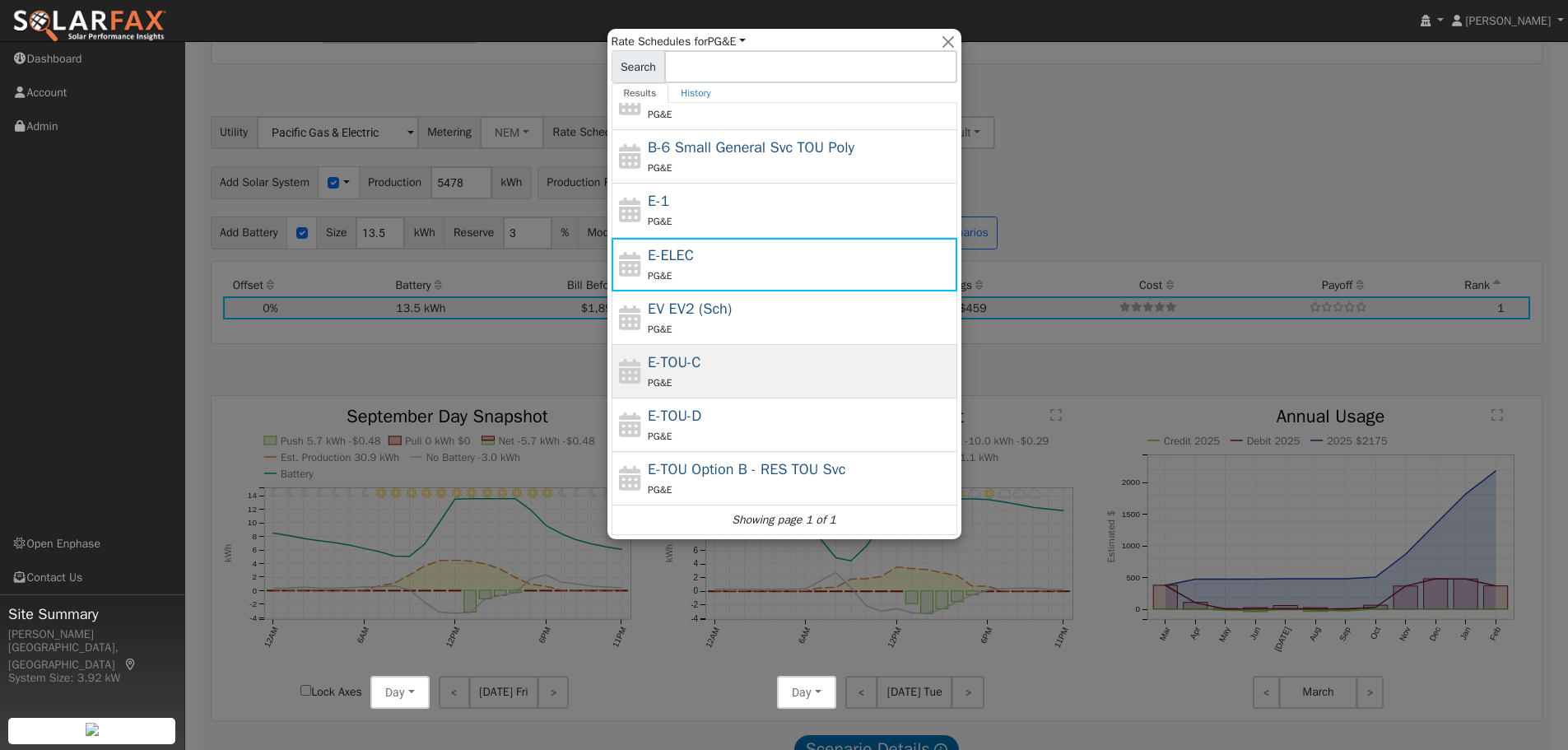 click on "E-TOU-C" at bounding box center [674, 362] 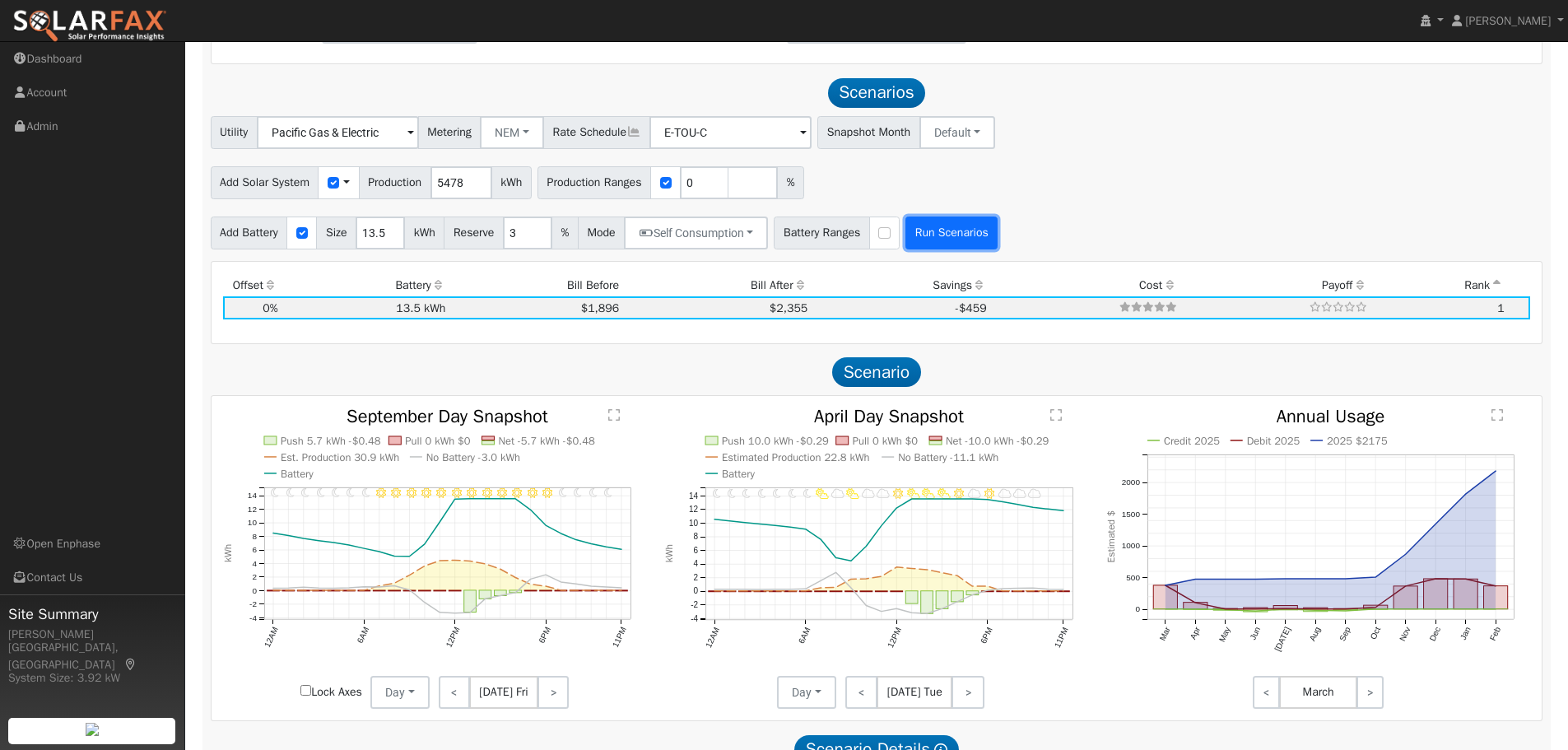 click on "Run Scenarios" at bounding box center [952, 233] 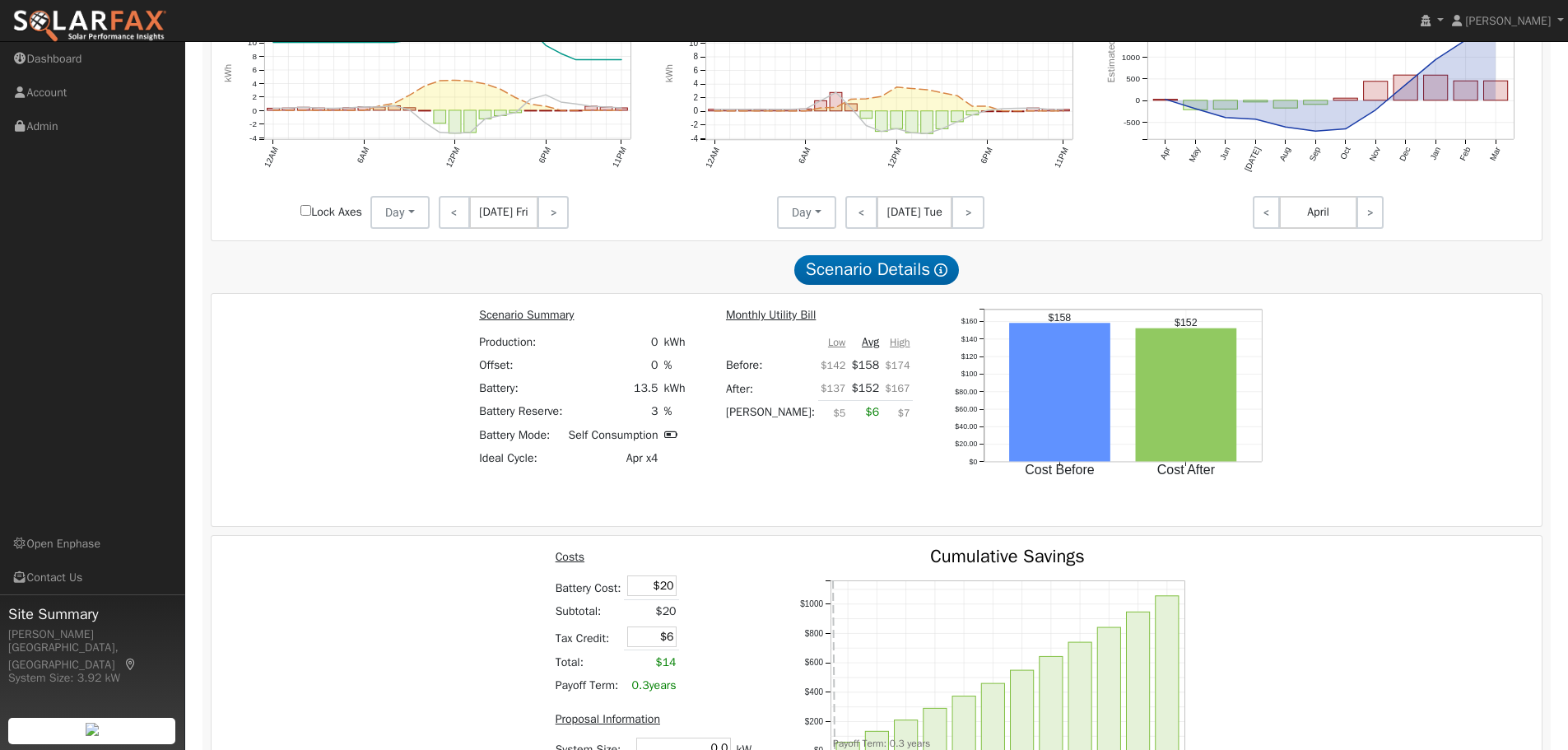 scroll, scrollTop: 991, scrollLeft: 0, axis: vertical 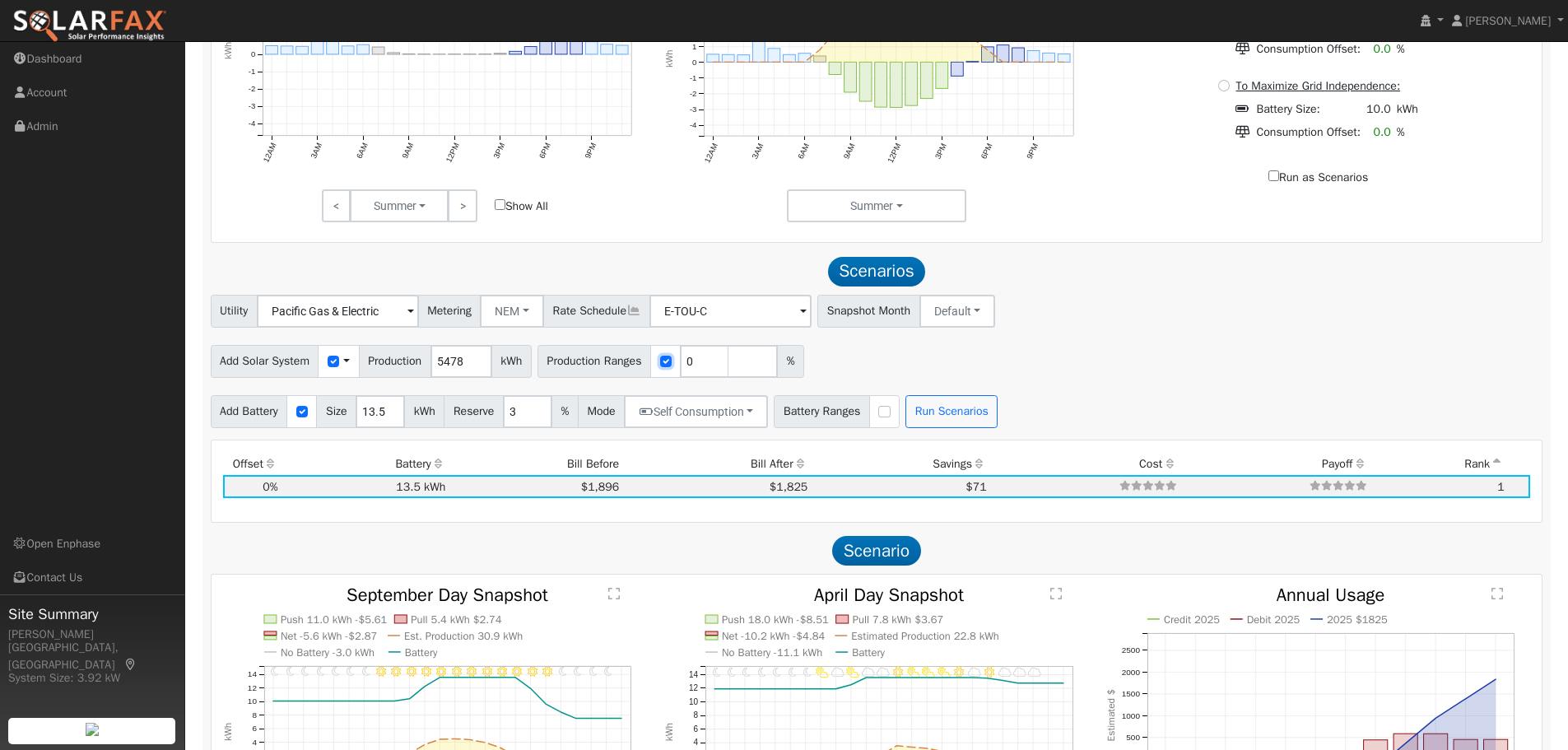 click at bounding box center [666, 361] 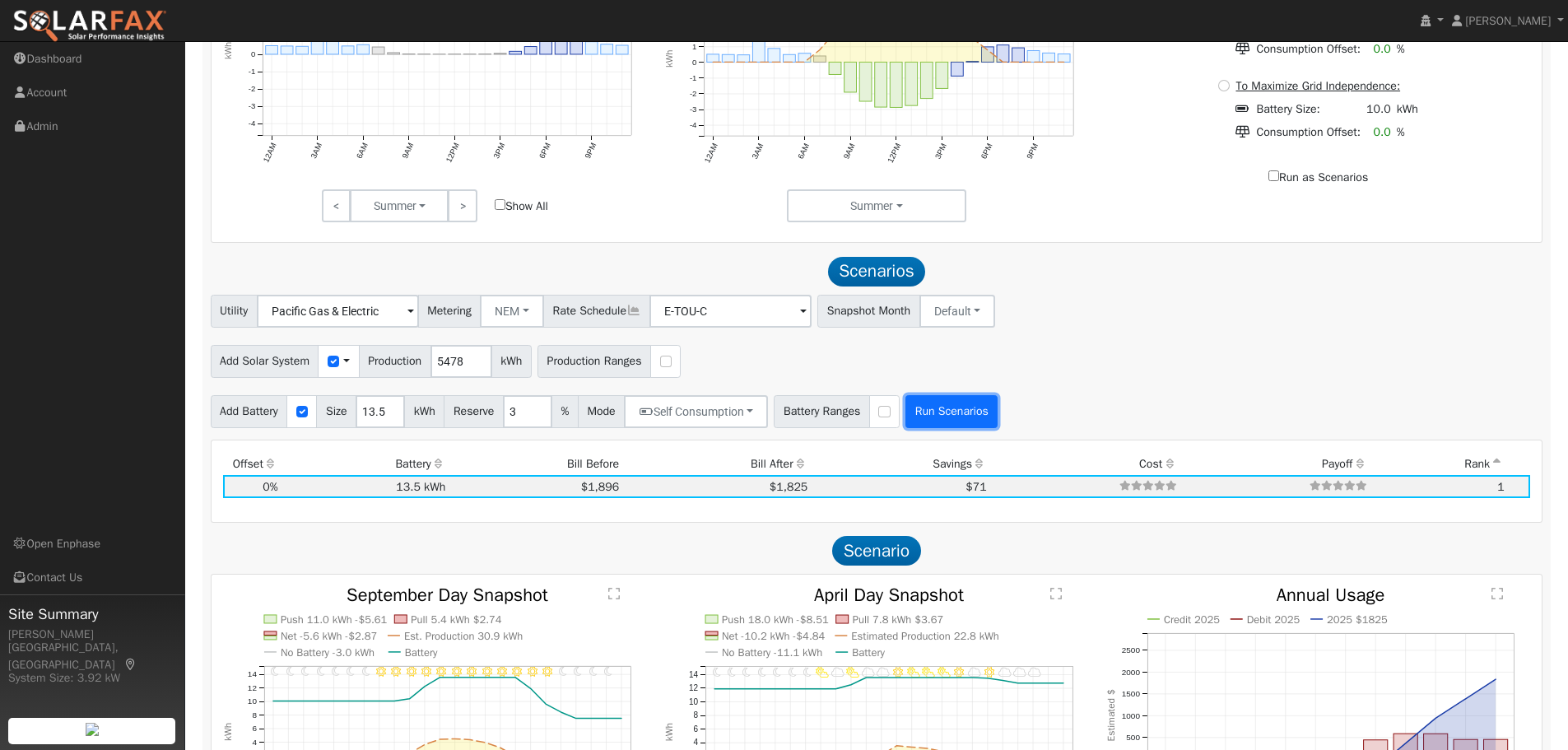 click on "Run Scenarios" at bounding box center [952, 412] 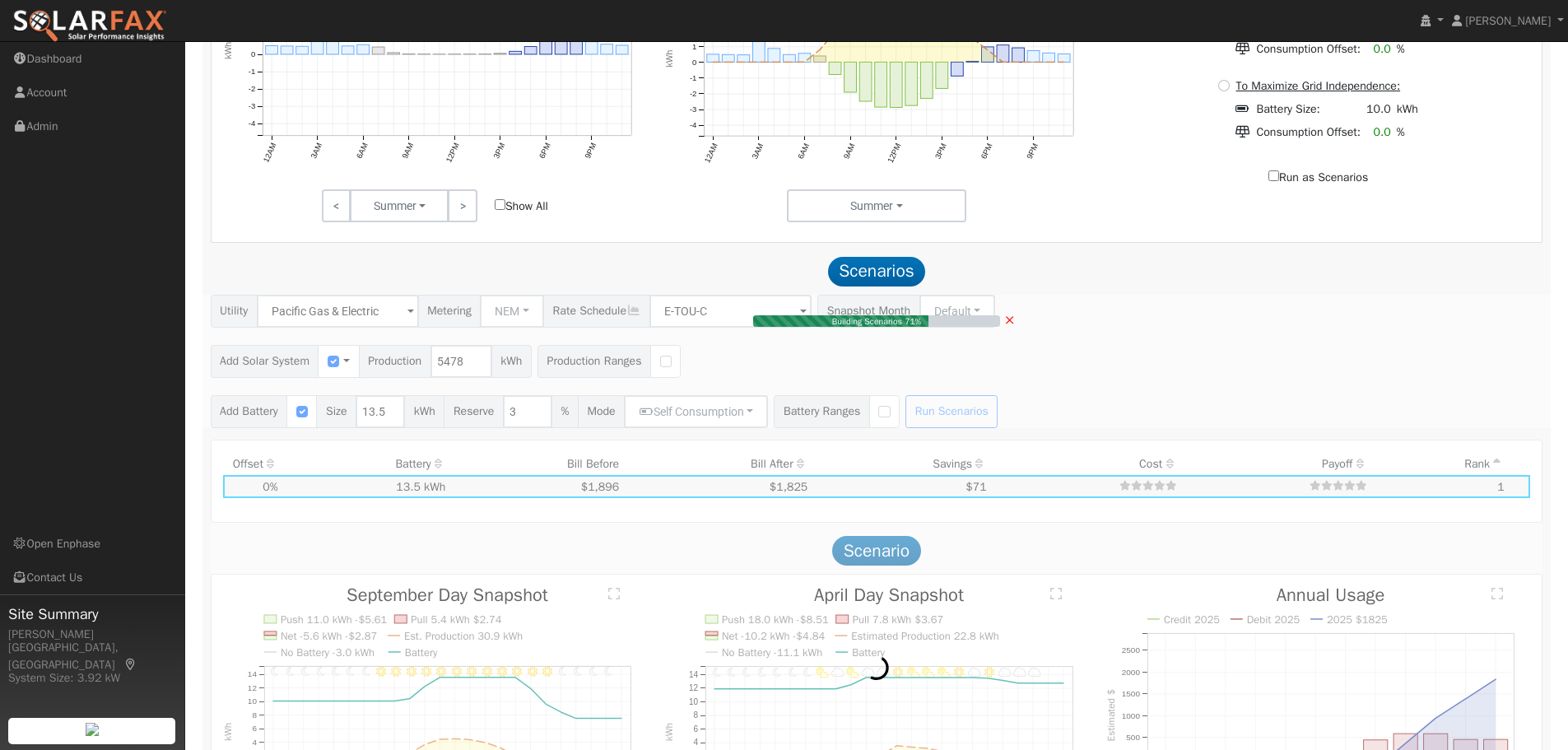type on "3.7" 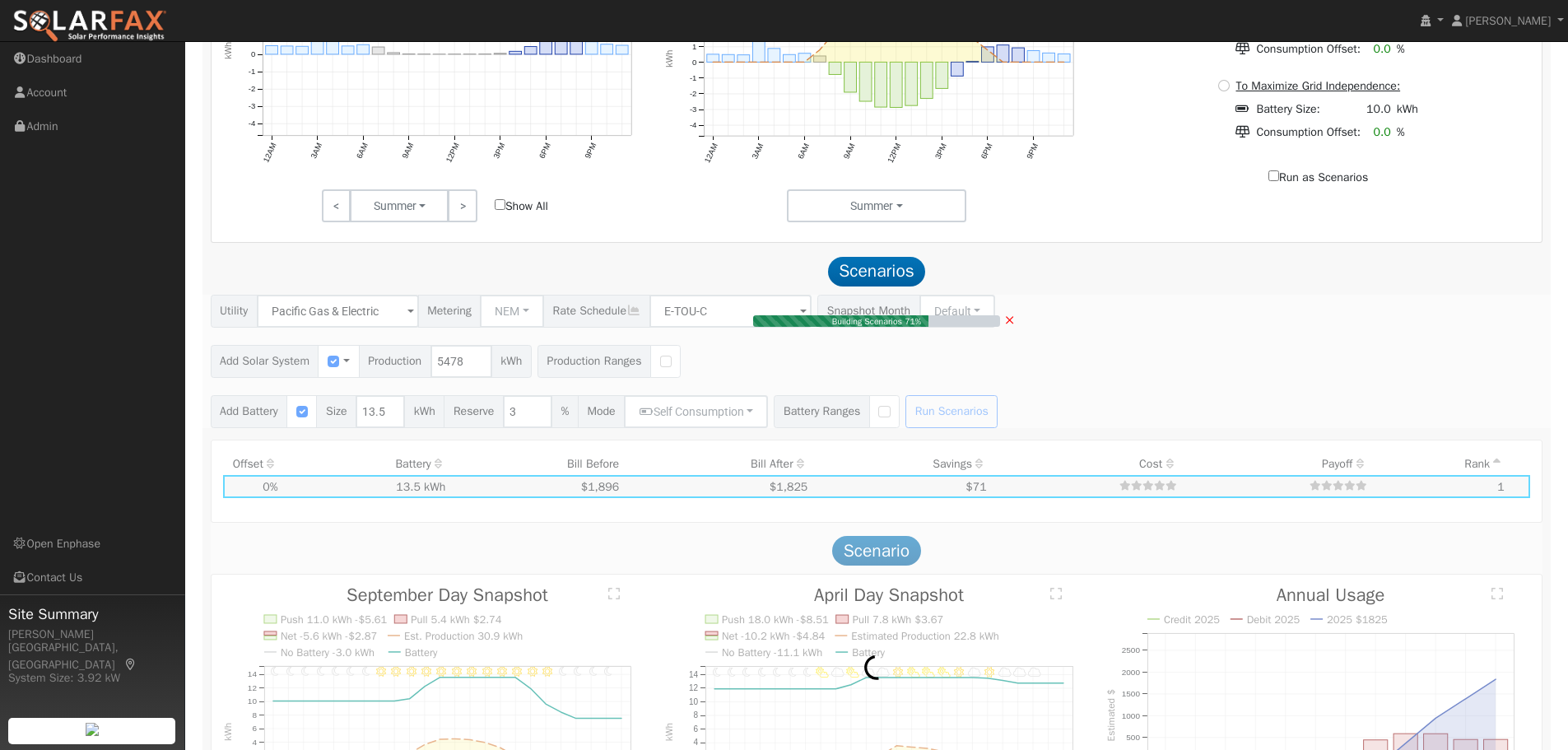 type on "$3,841" 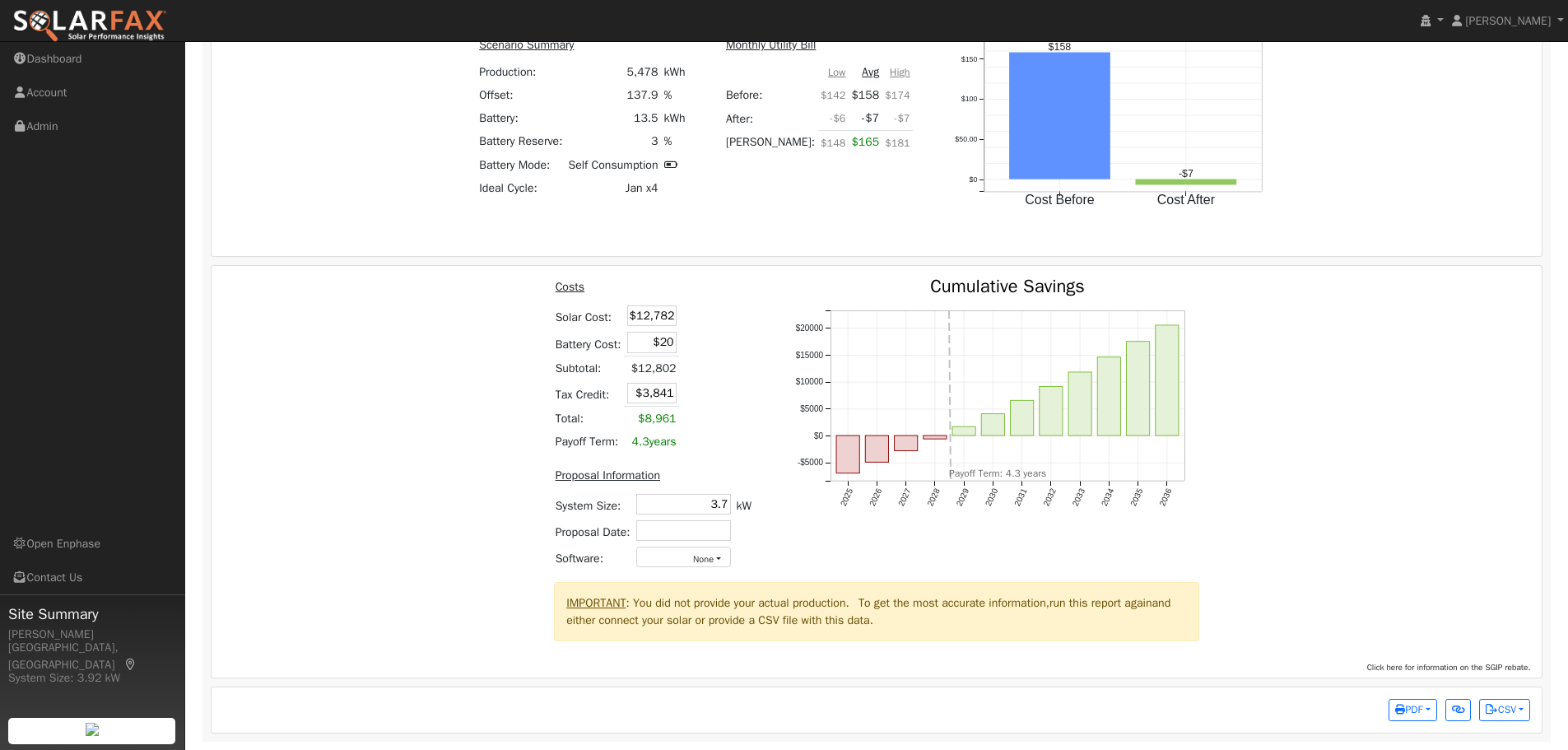 scroll, scrollTop: 1923, scrollLeft: 0, axis: vertical 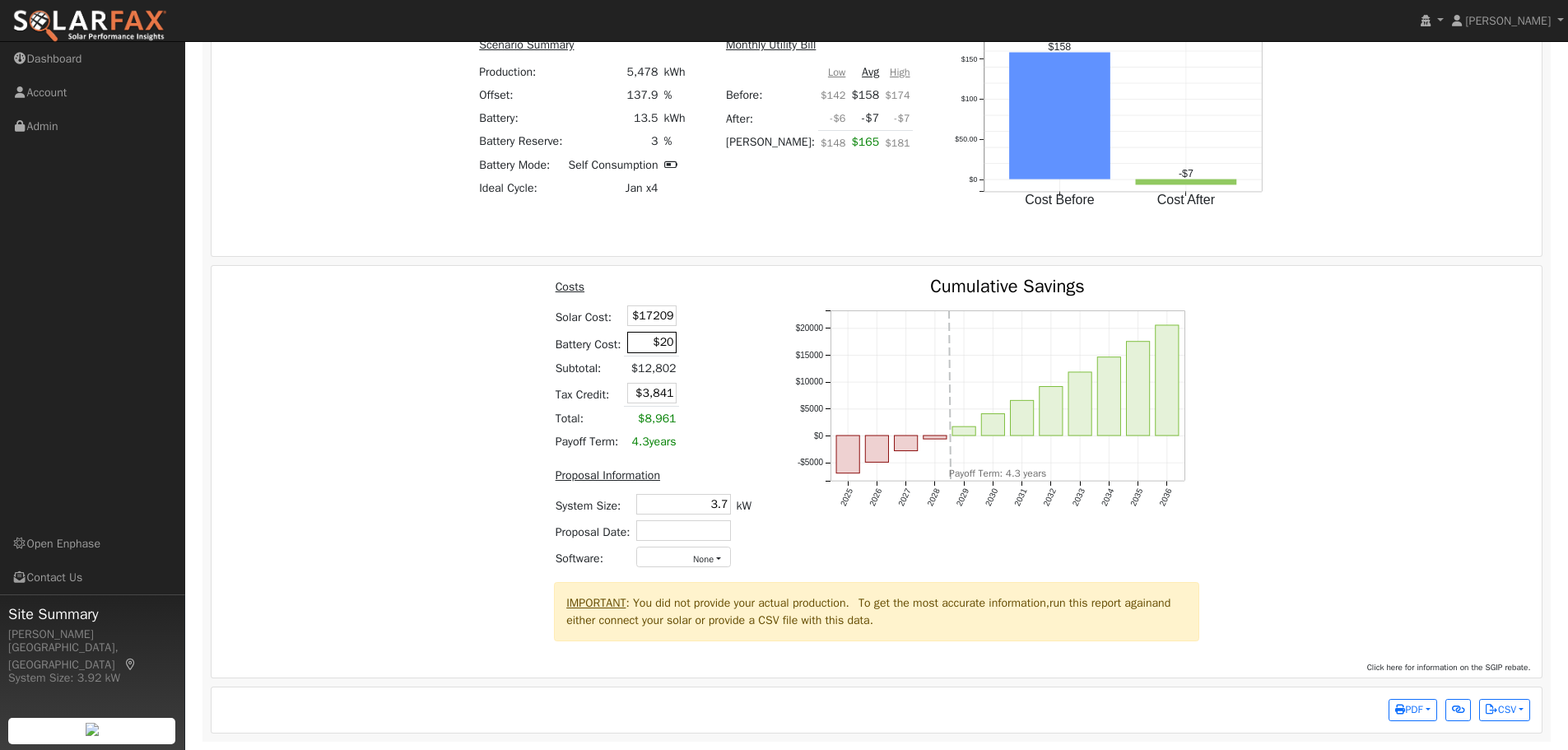 type on "$17209" 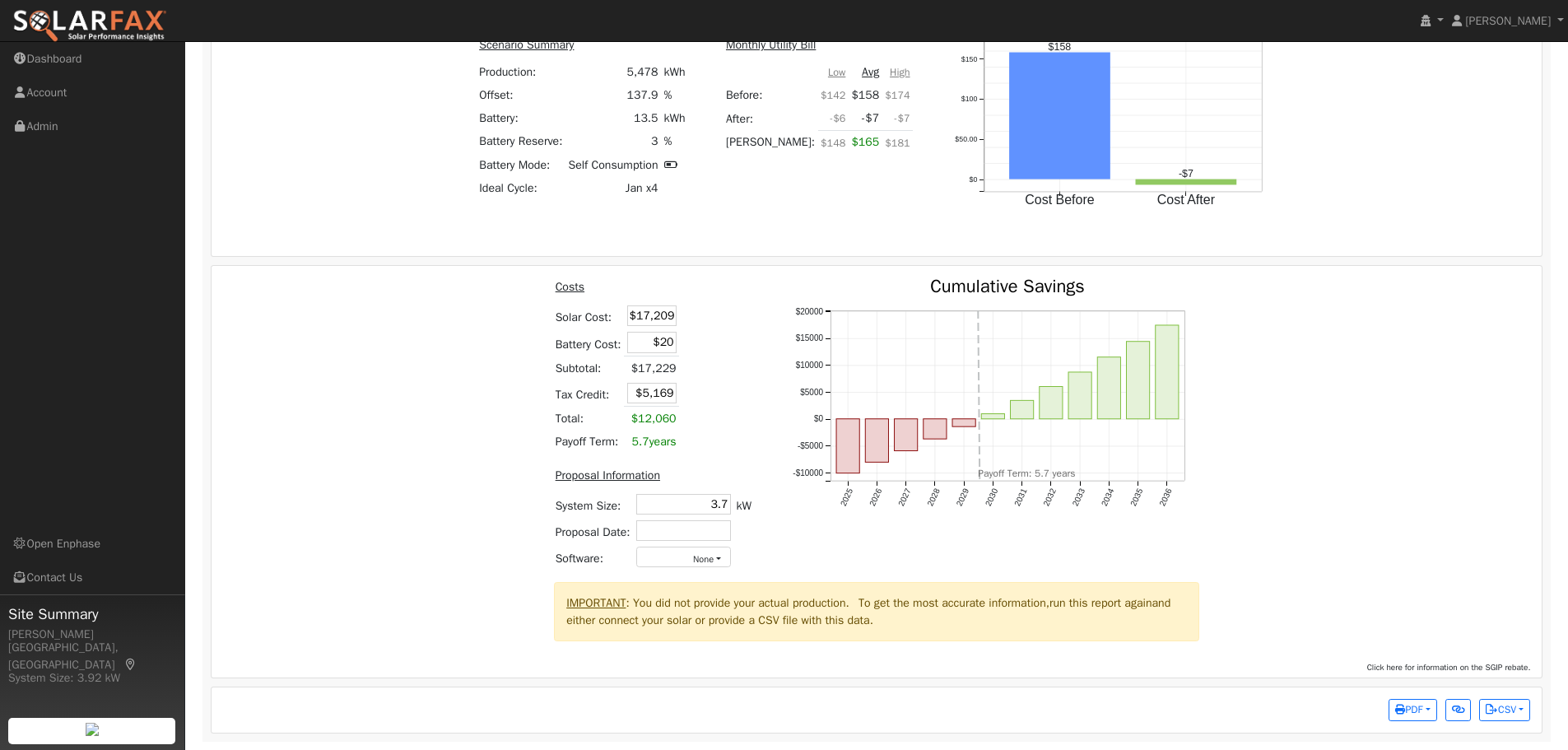 drag, startPoint x: 659, startPoint y: 342, endPoint x: 690, endPoint y: 342, distance: 31 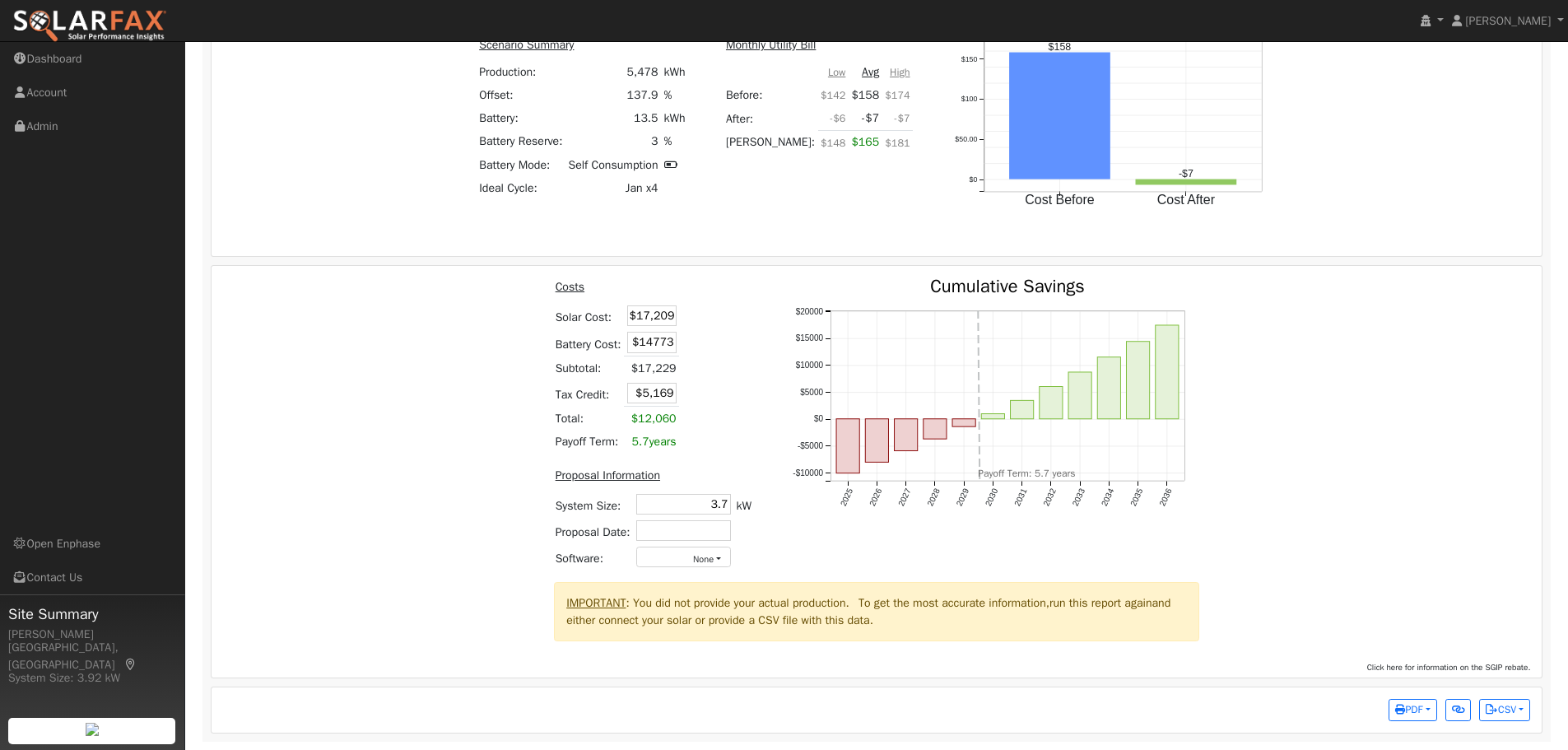 type on "$14,773" 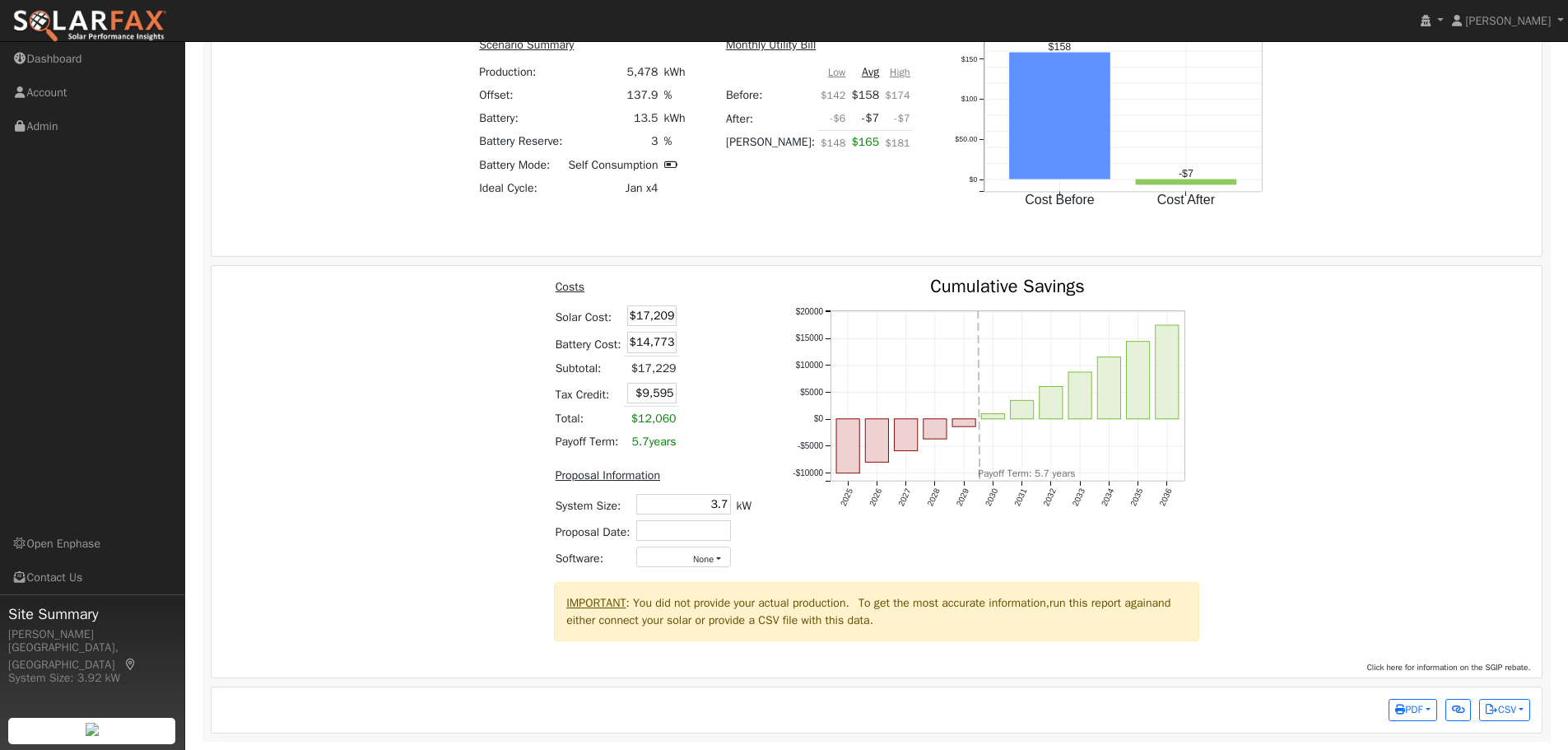 click on "Costs  Solar Cost:  $17,209  Battery Cost:  $14,773 Subtotal: $17,229  Tax Credit:  $9,595 Total: $12,060 Payoff Term: 5.7  years" at bounding box center (653, 366) 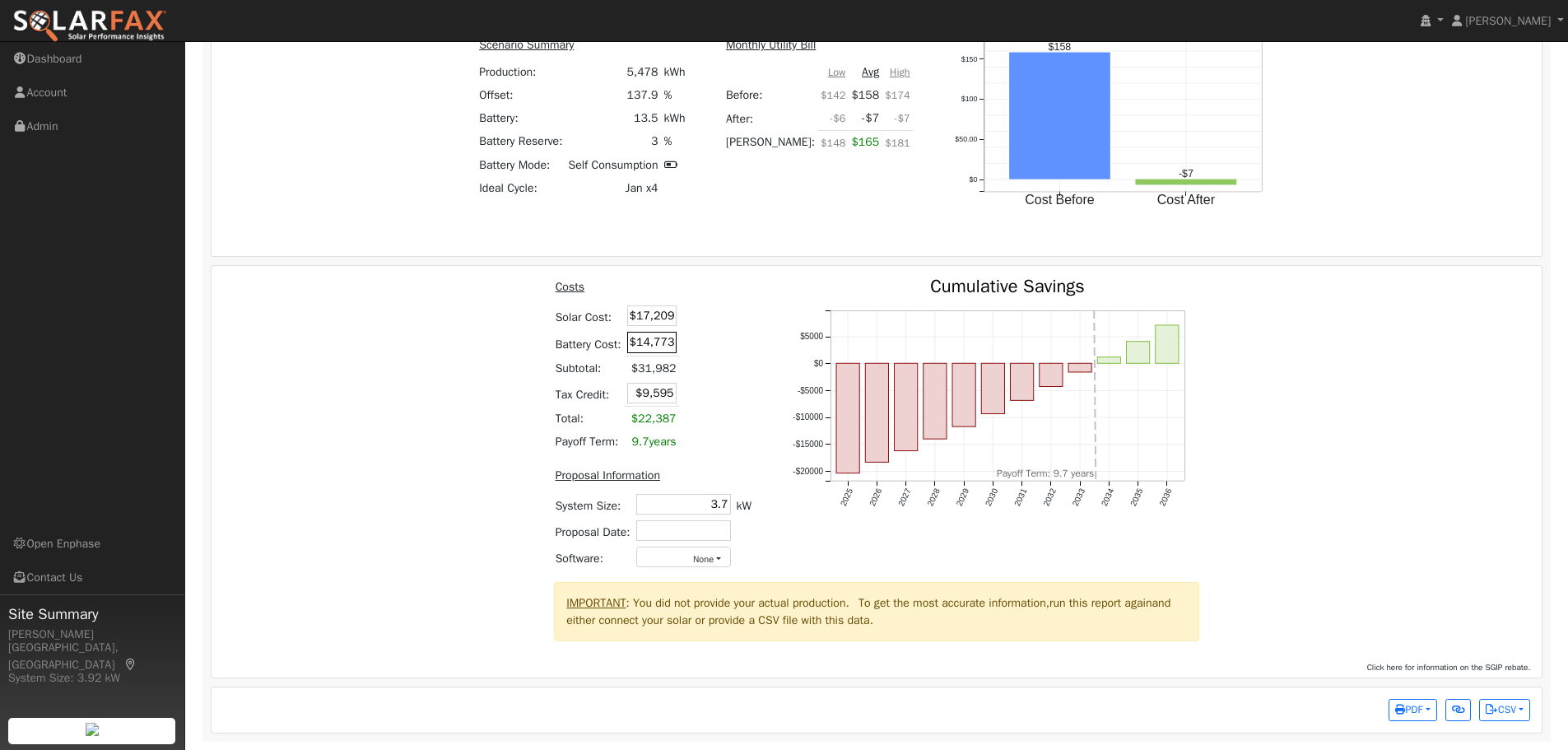 drag, startPoint x: 673, startPoint y: 341, endPoint x: 641, endPoint y: 341, distance: 32 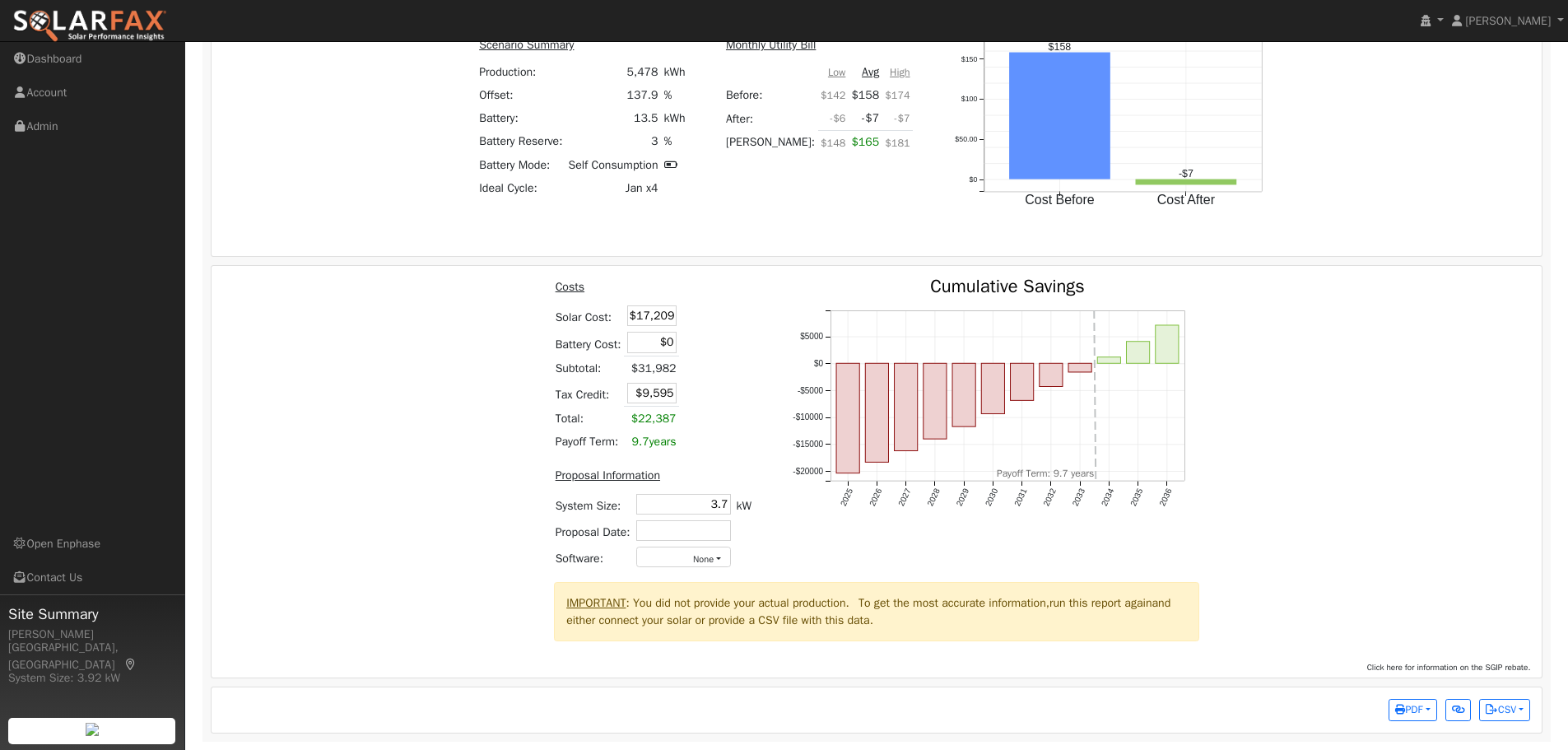 type on "$0" 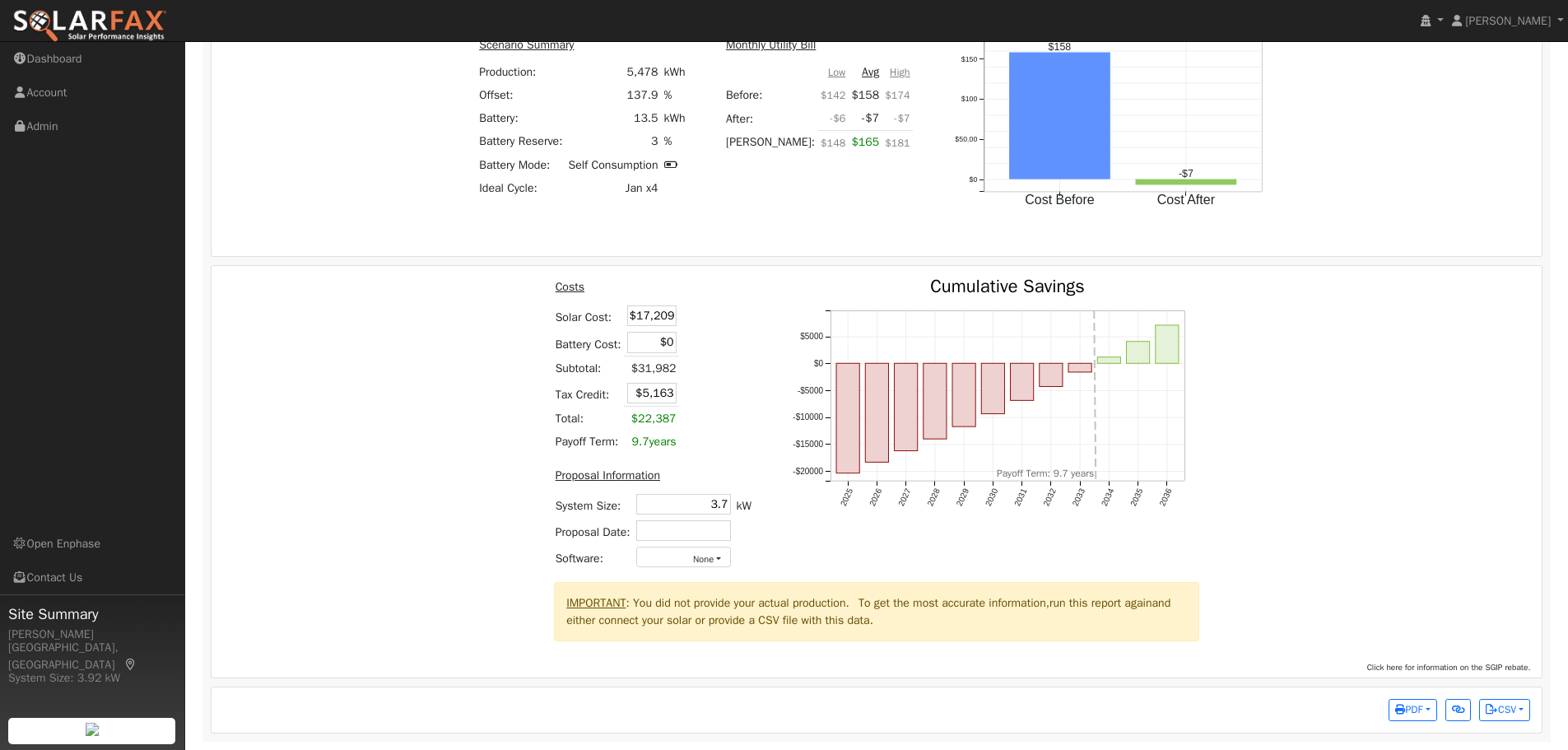 click at bounding box center (698, 342) 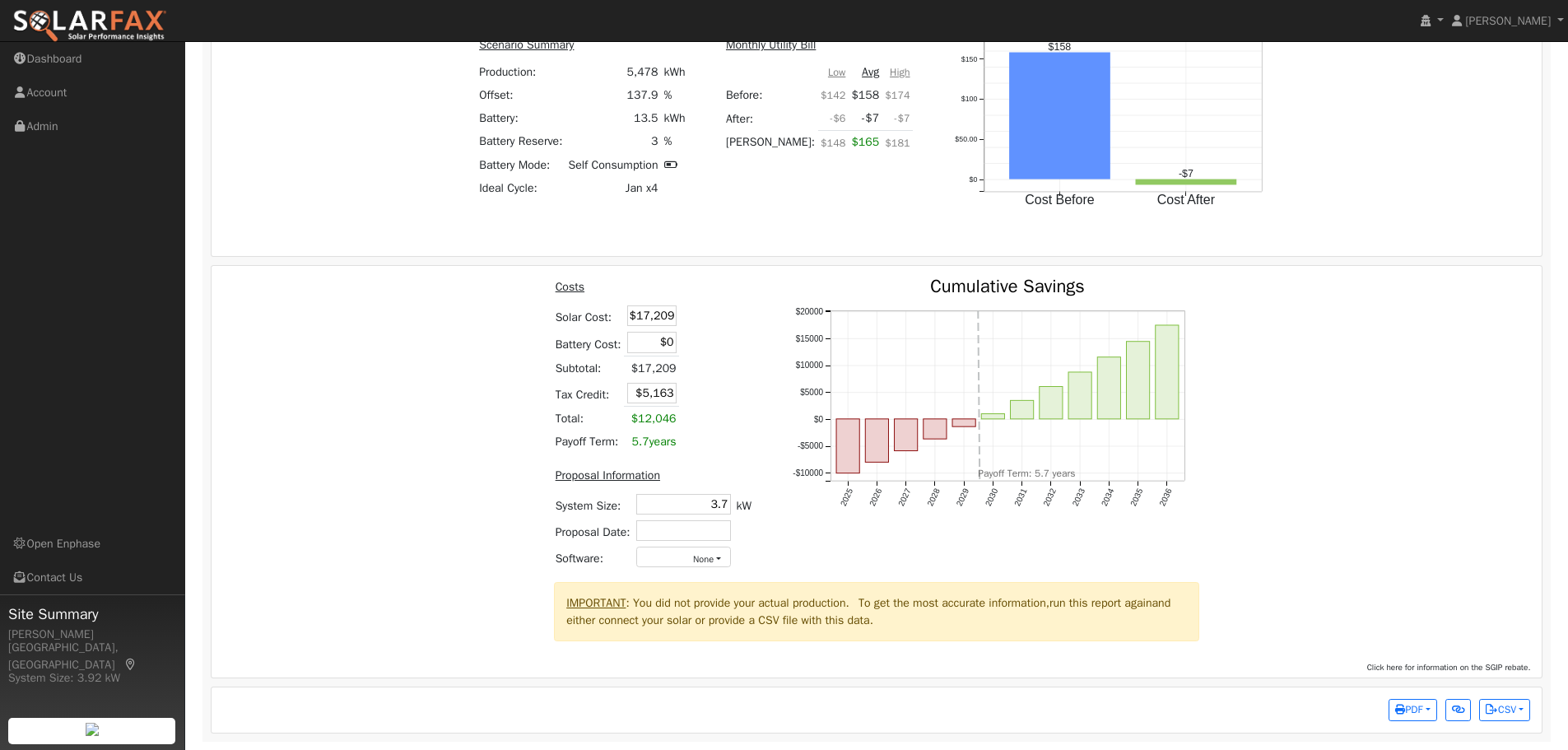 click on "Battery Cost:  $0" at bounding box center (653, 342) 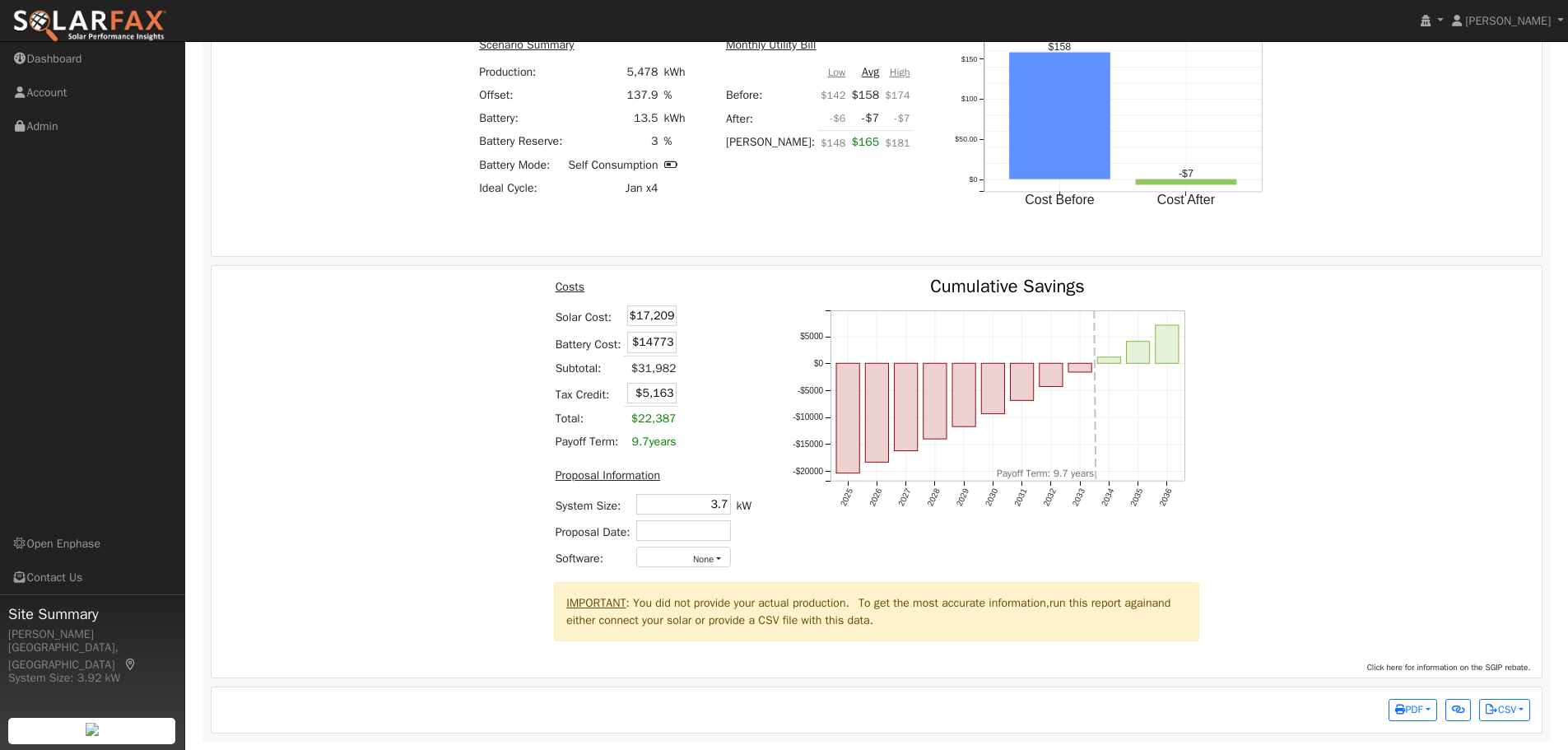 type on "$14,773" 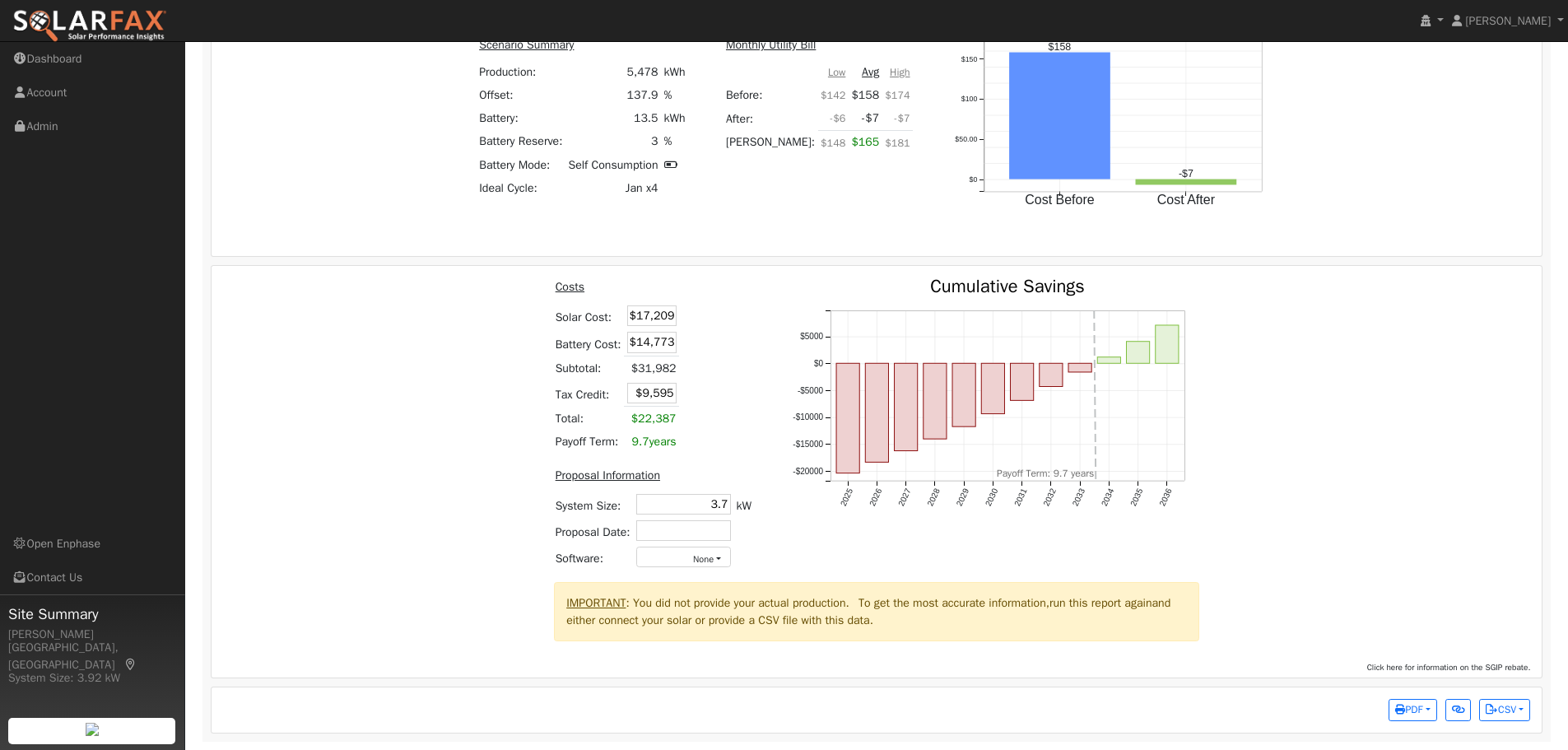 click on "Costs  Solar Cost:  $17,209  Battery Cost:  $14,773 Subtotal: $31,982  Tax Credit:  $9,595 Total: $22,387 Payoff Term: 9.7  years" at bounding box center [653, 366] 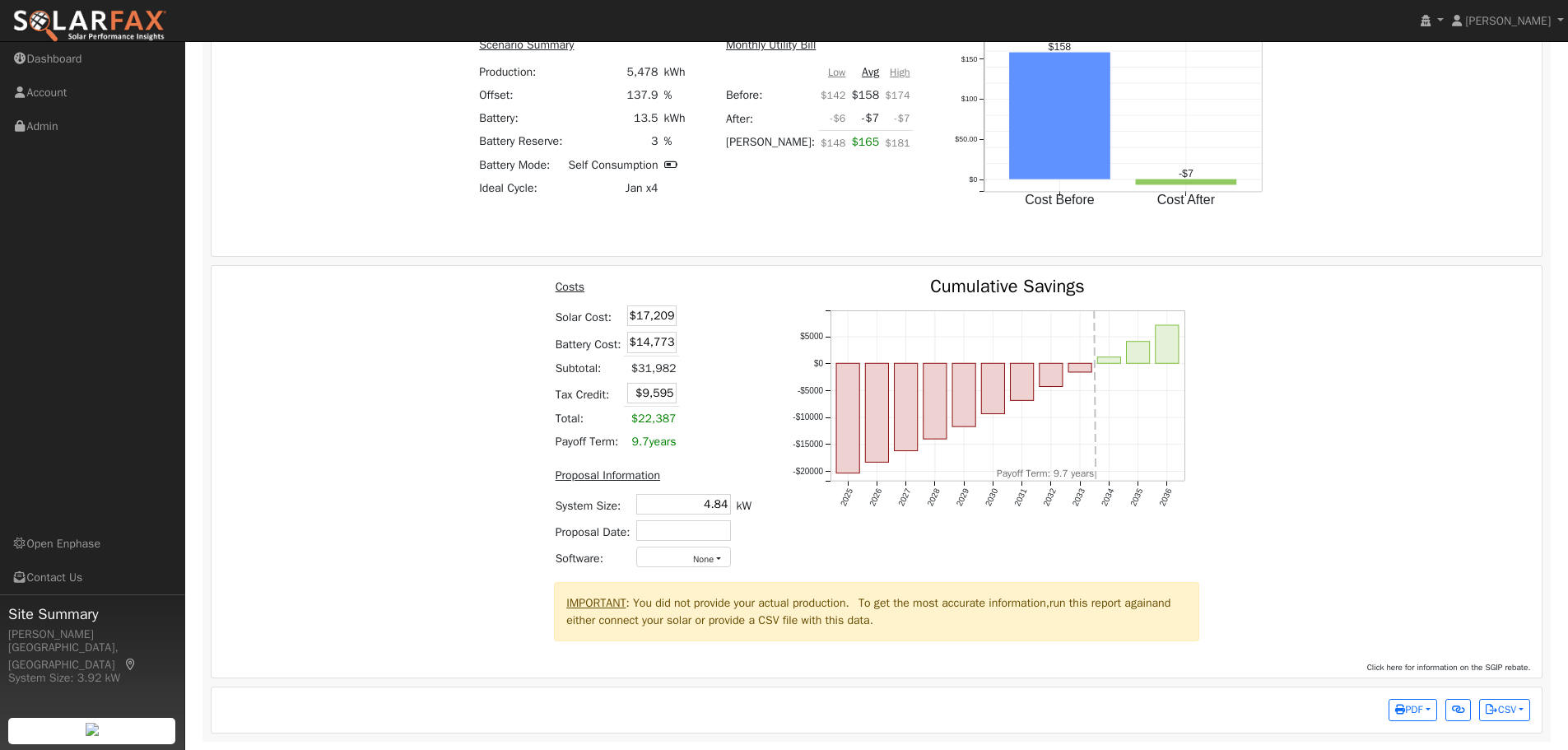 type on "4.8" 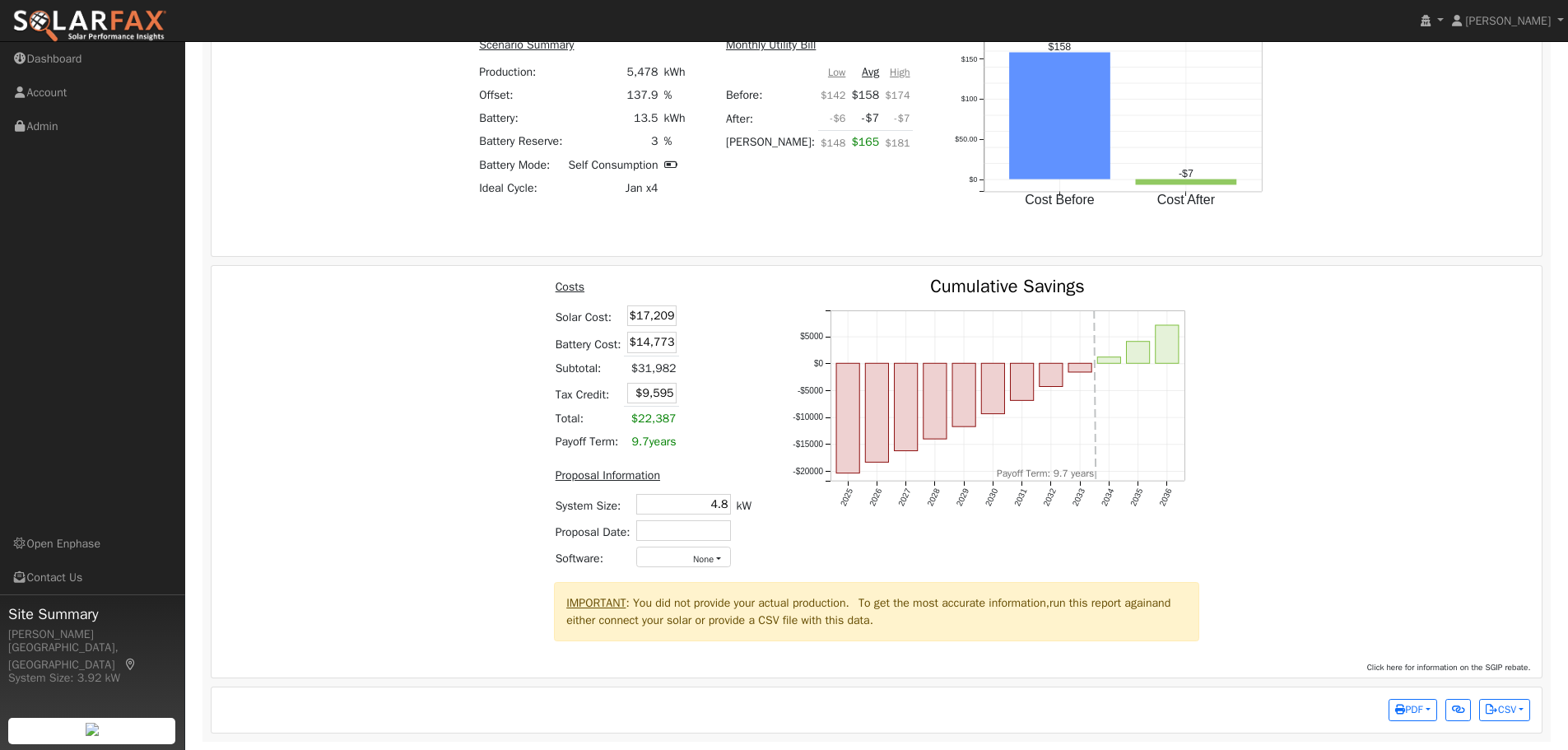 click on "2025 2026 2027 2028 2029 2030 2031 2032 2033 2034 2035 2036 -$20000 -$15000 -$10000 -$5000 $0 $5000 Cumulative Savings onclick="" onclick="" onclick="" onclick="" onclick="" onclick="" onclick="" onclick="" onclick="" onclick="" onclick="" onclick="" Payoff Term: 9.7 years" at bounding box center [995, 430] 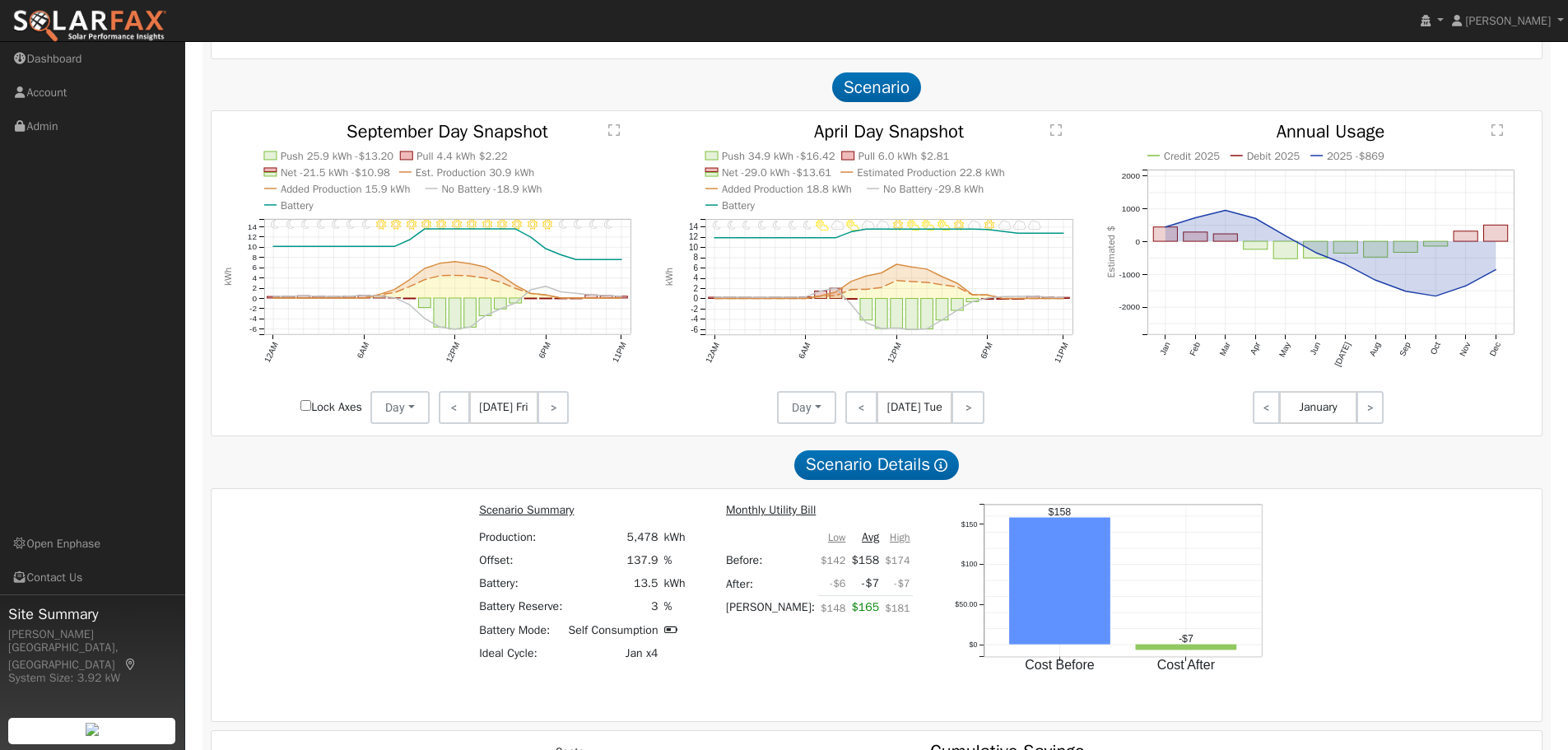 scroll, scrollTop: 1923, scrollLeft: 0, axis: vertical 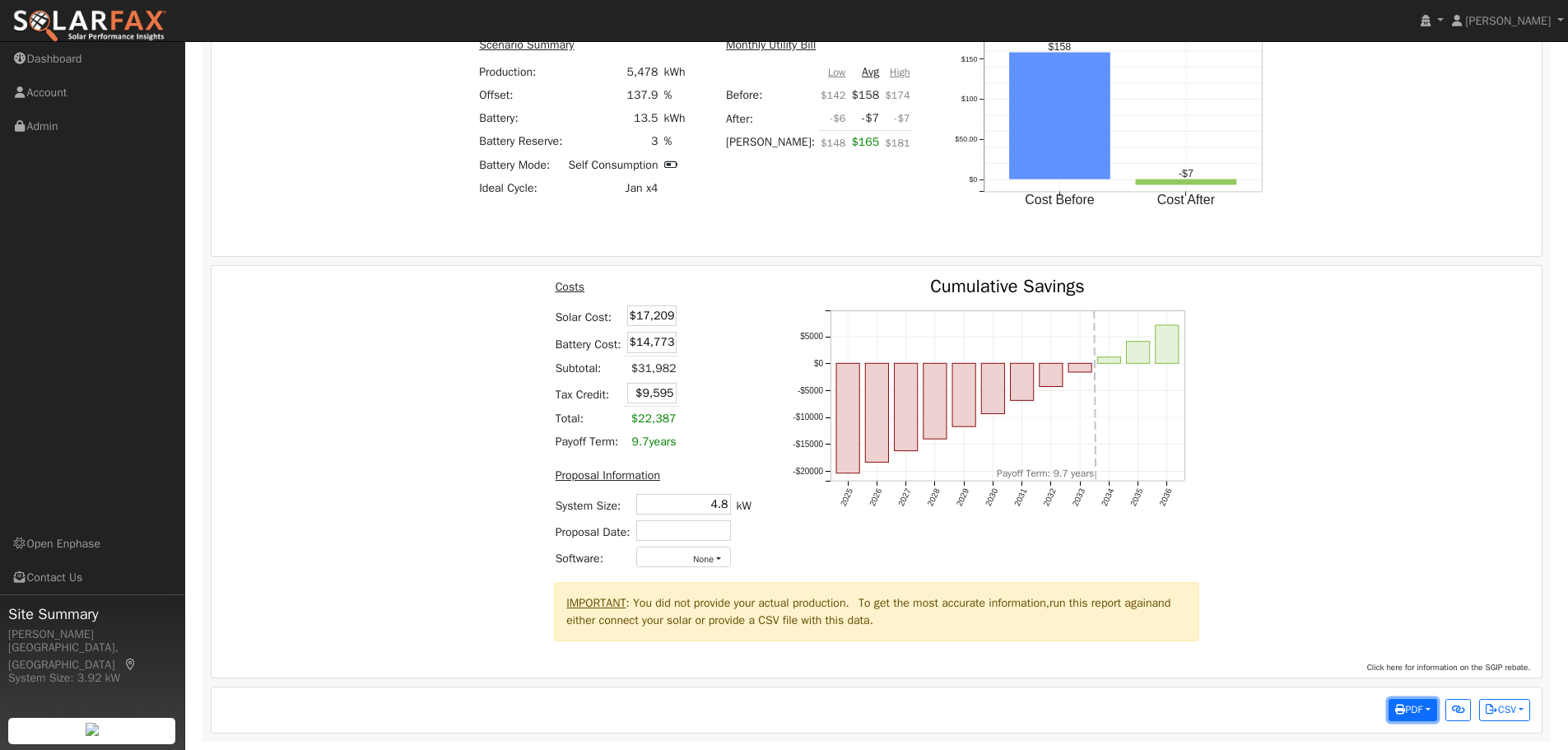 click on "PDF" at bounding box center [1412, 710] 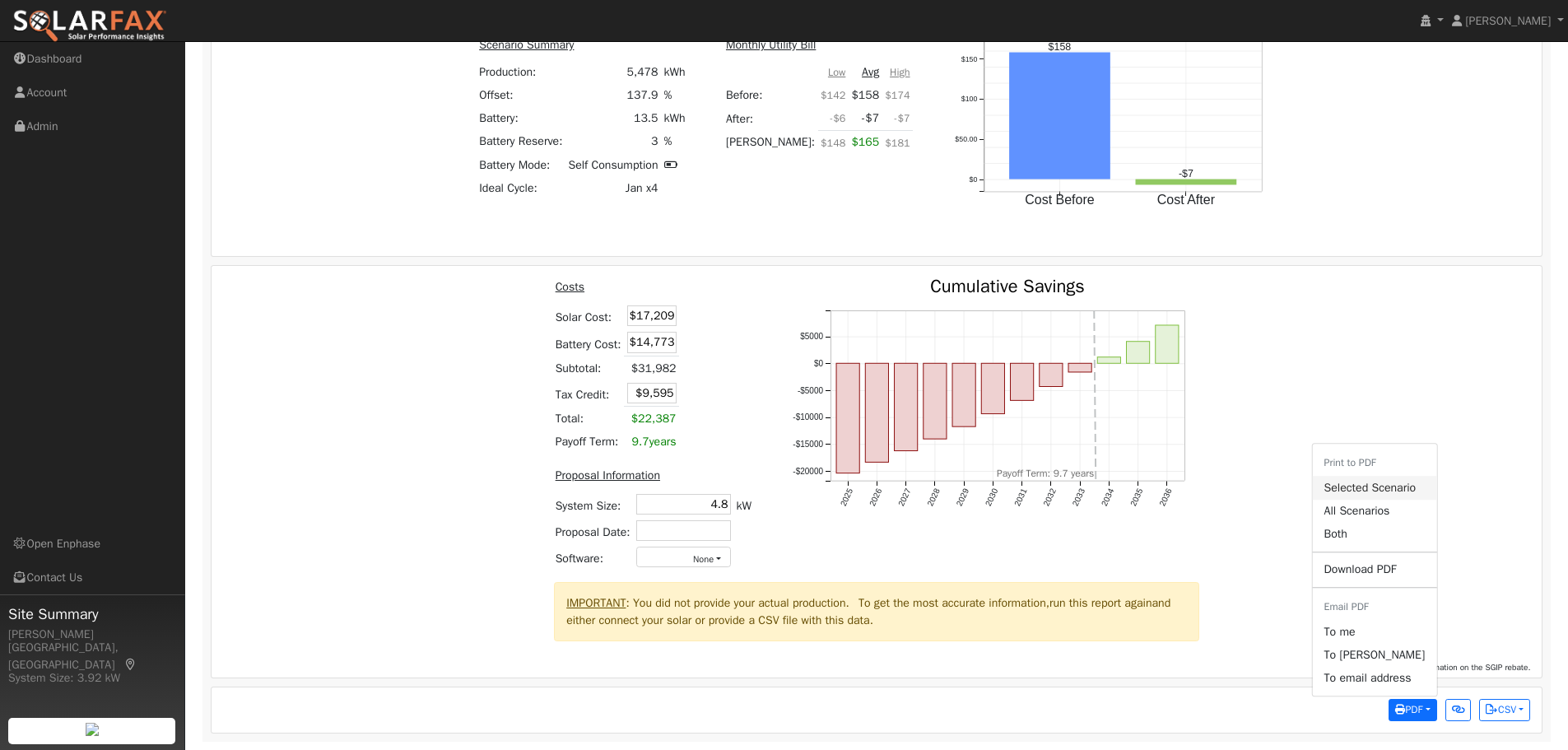 click on "Selected Scenario" at bounding box center [1374, 488] 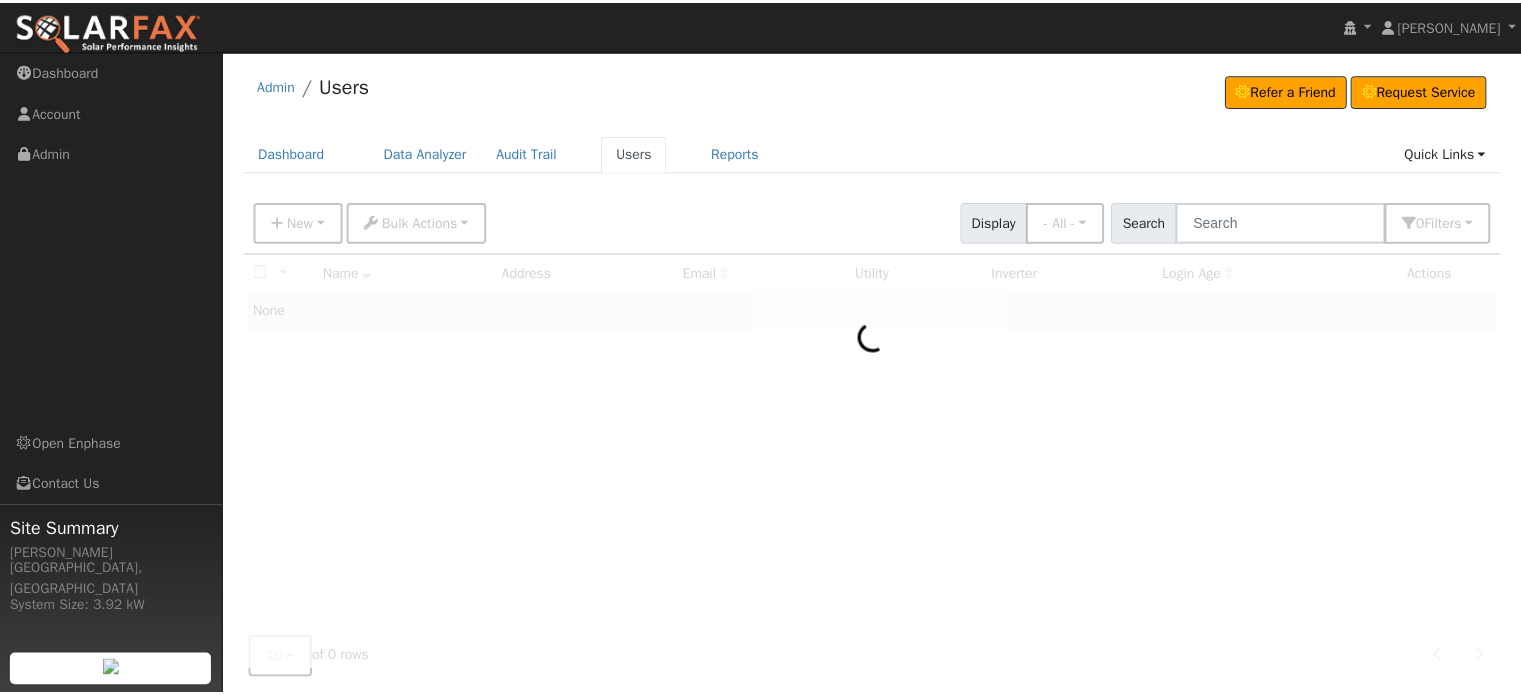 scroll, scrollTop: 0, scrollLeft: 0, axis: both 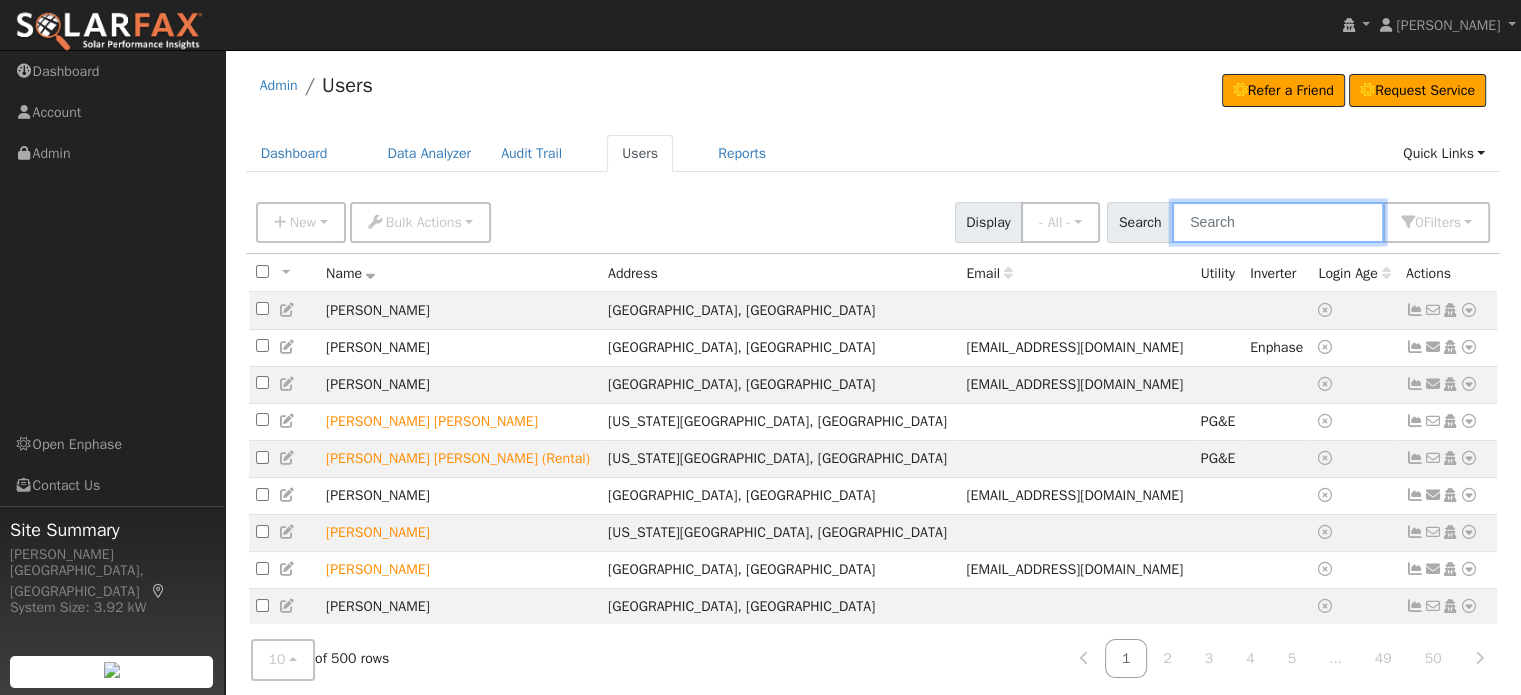 click at bounding box center (1278, 222) 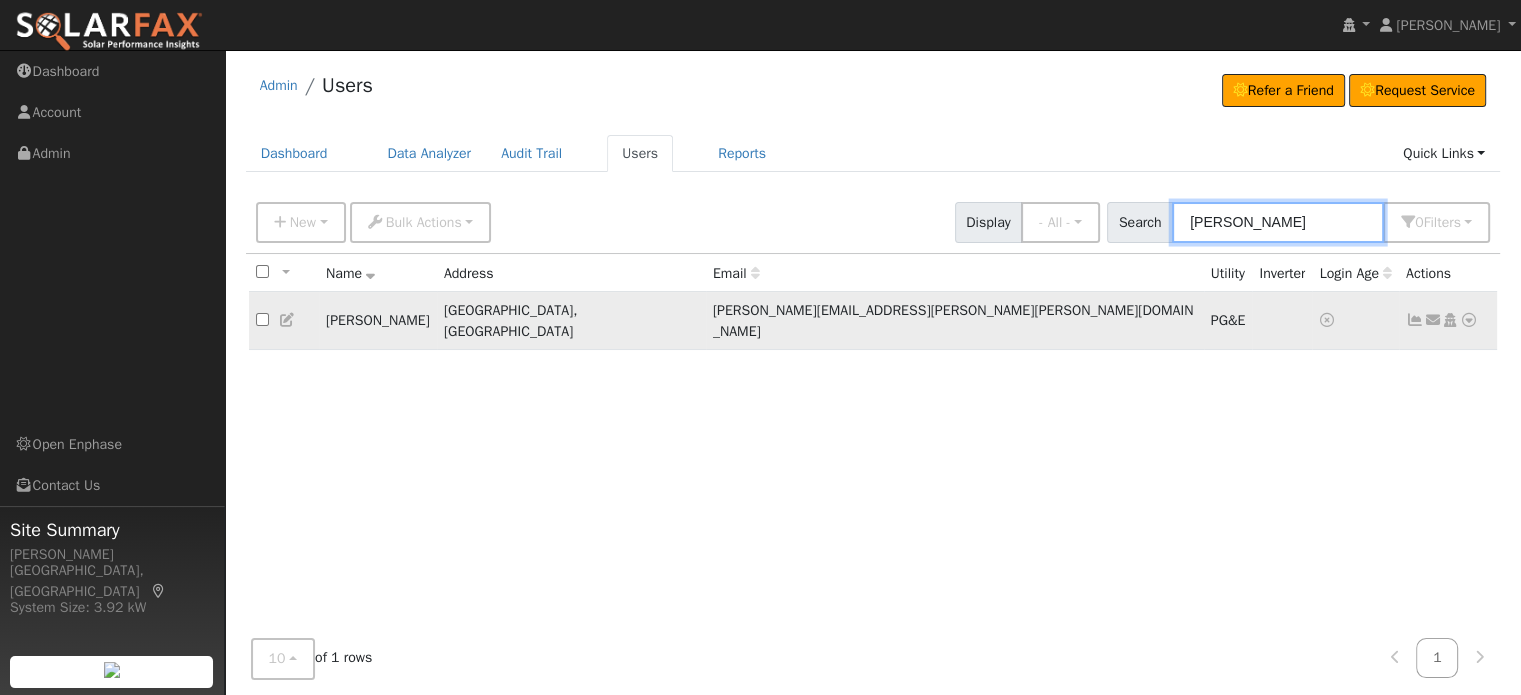 type on "[PERSON_NAME]" 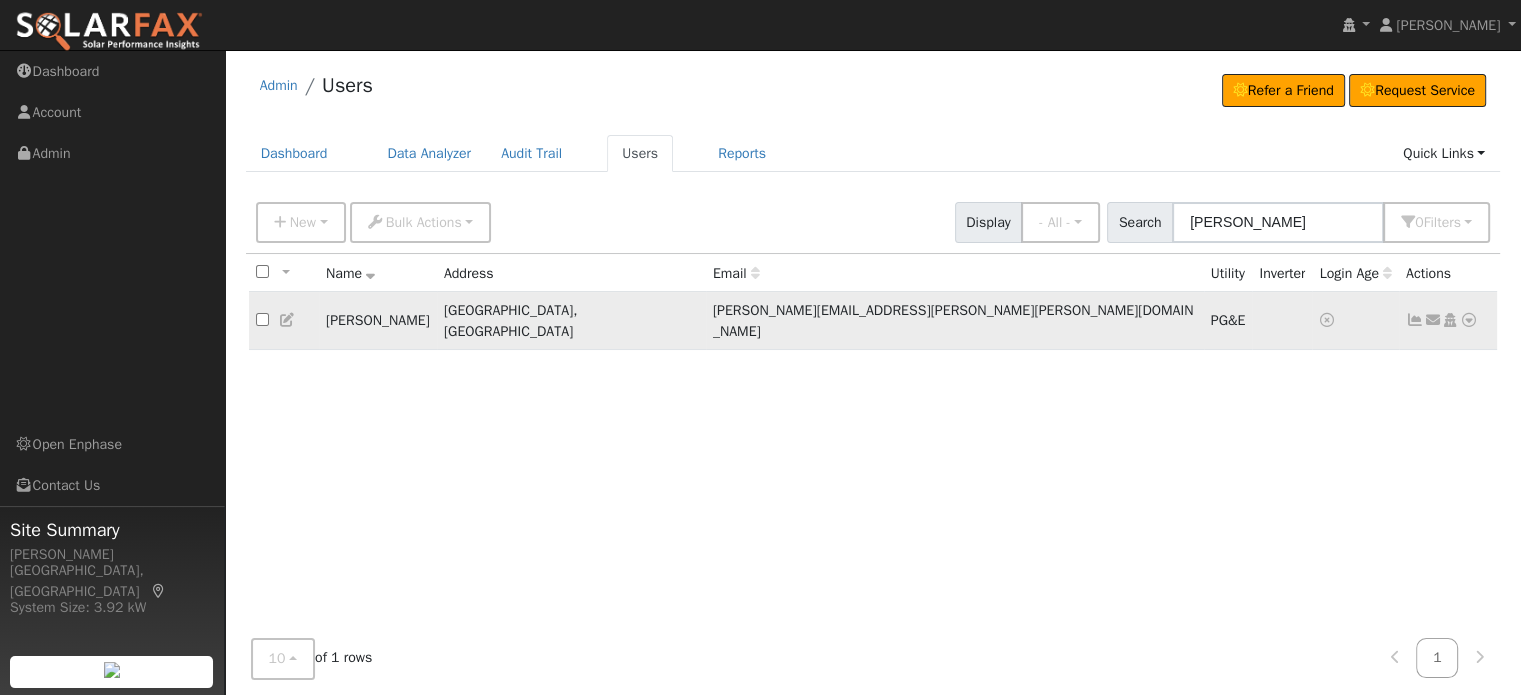 click at bounding box center [1469, 320] 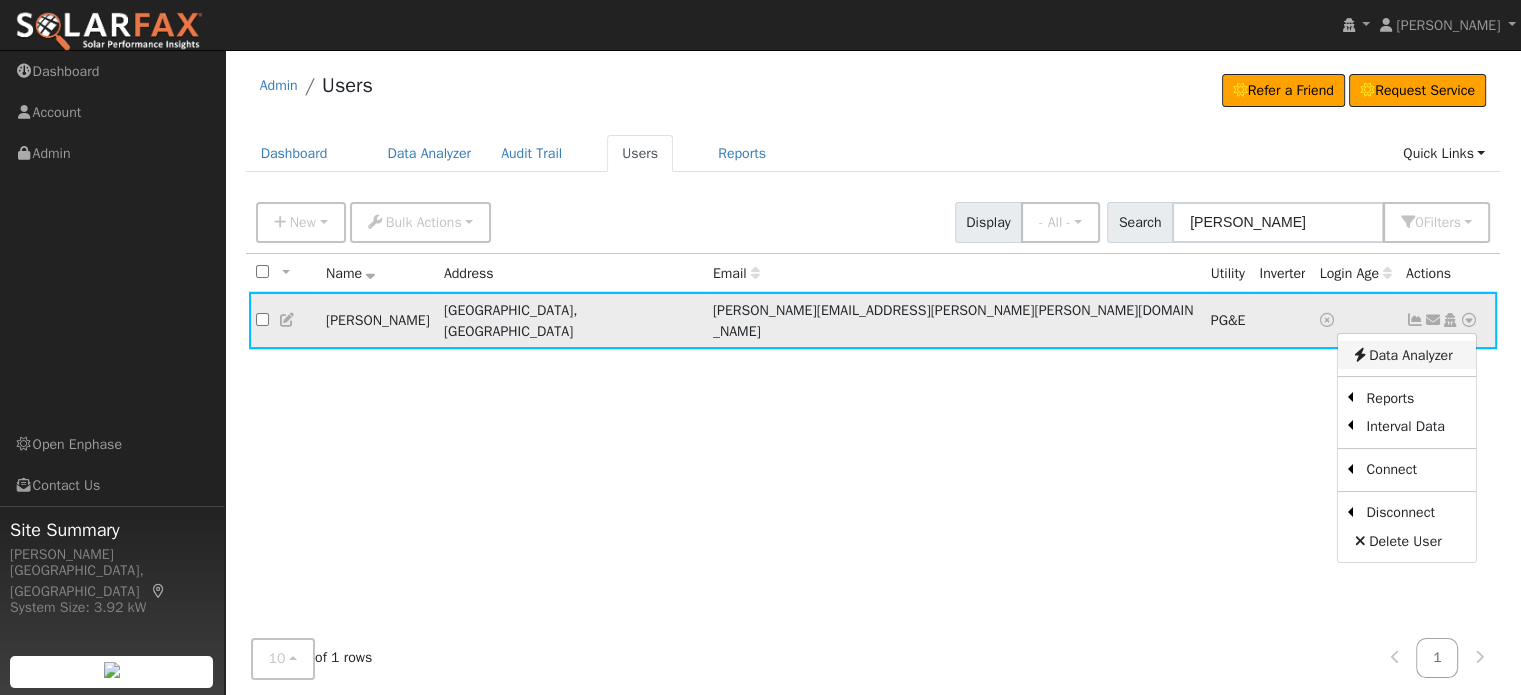 click on "Data Analyzer" at bounding box center [1406, 355] 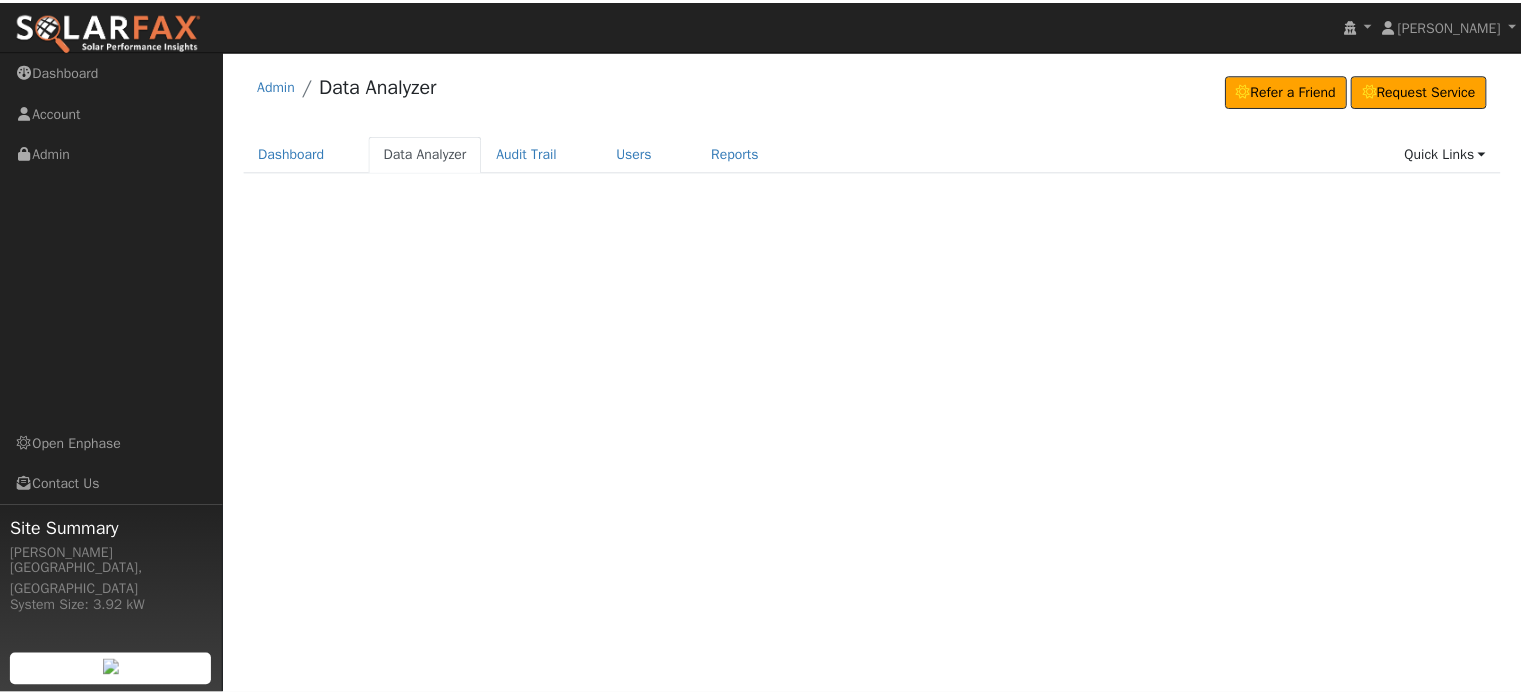 scroll, scrollTop: 0, scrollLeft: 0, axis: both 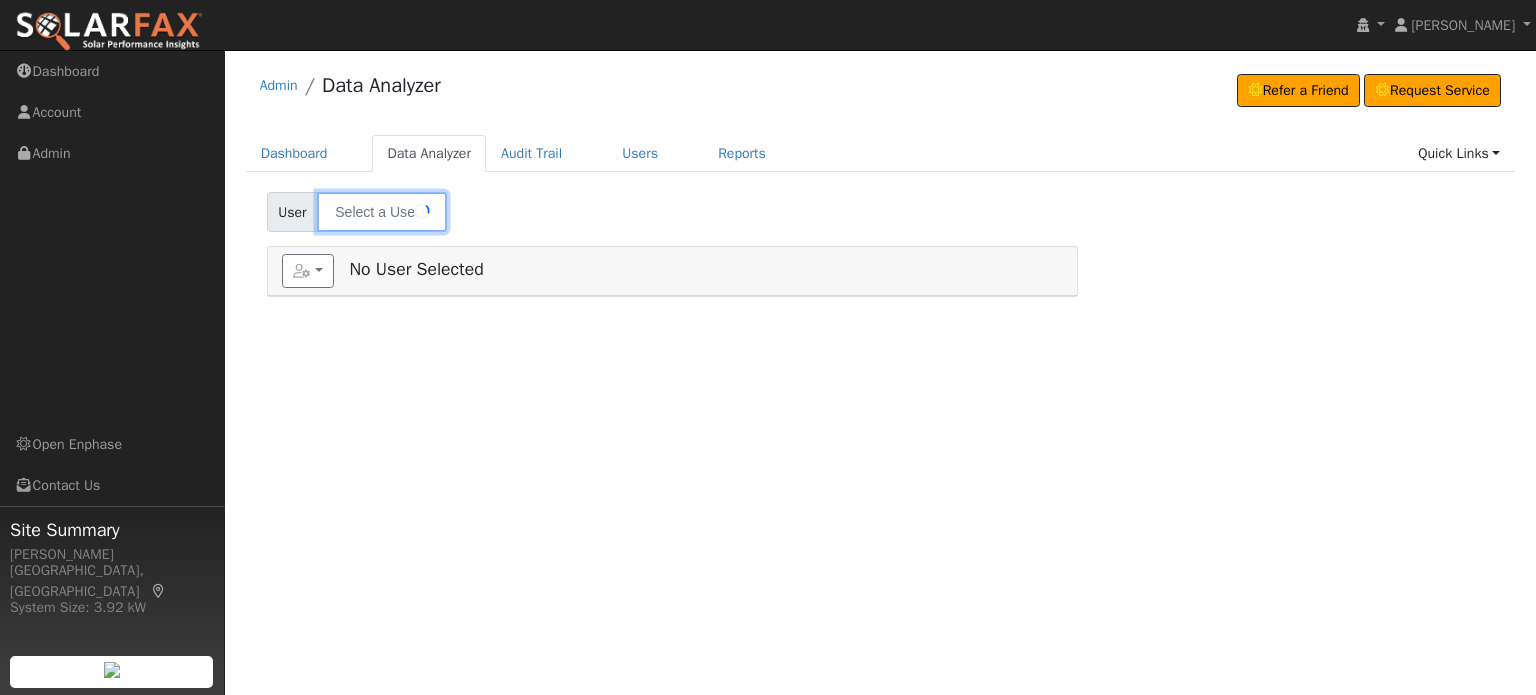type on "[PERSON_NAME]" 